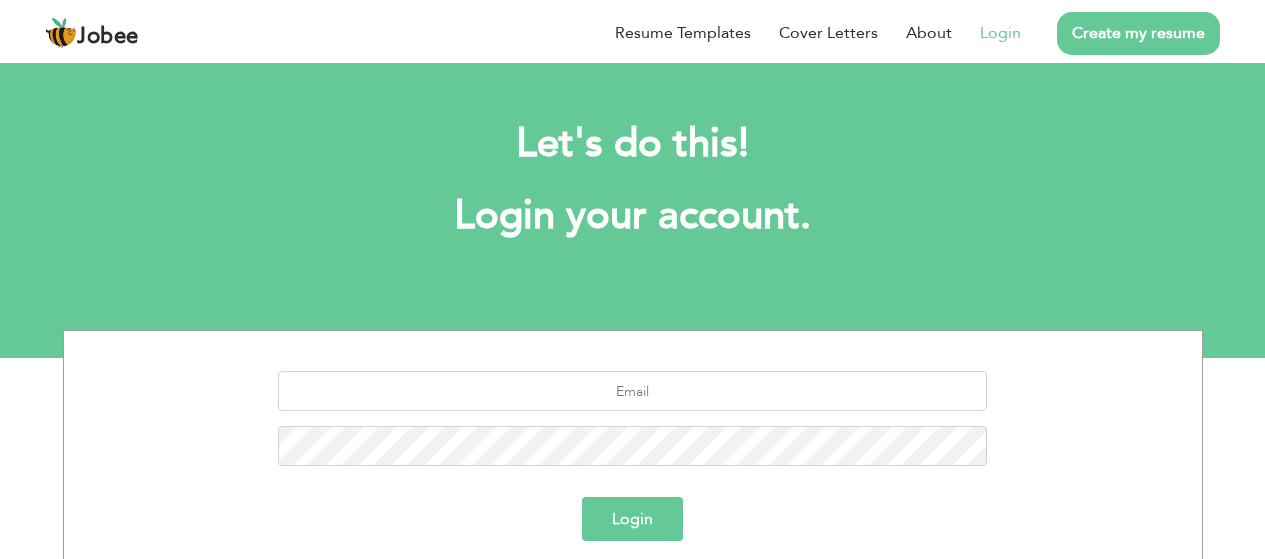 scroll, scrollTop: 0, scrollLeft: 0, axis: both 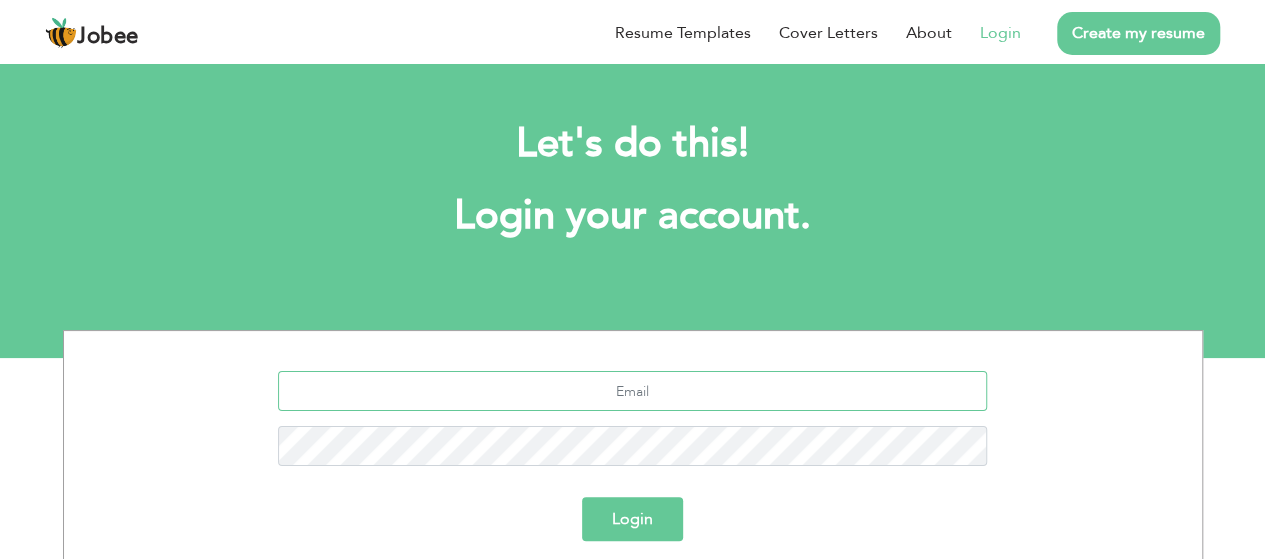 type on "[EMAIL_ADDRESS][PERSON_NAME][DOMAIN_NAME]" 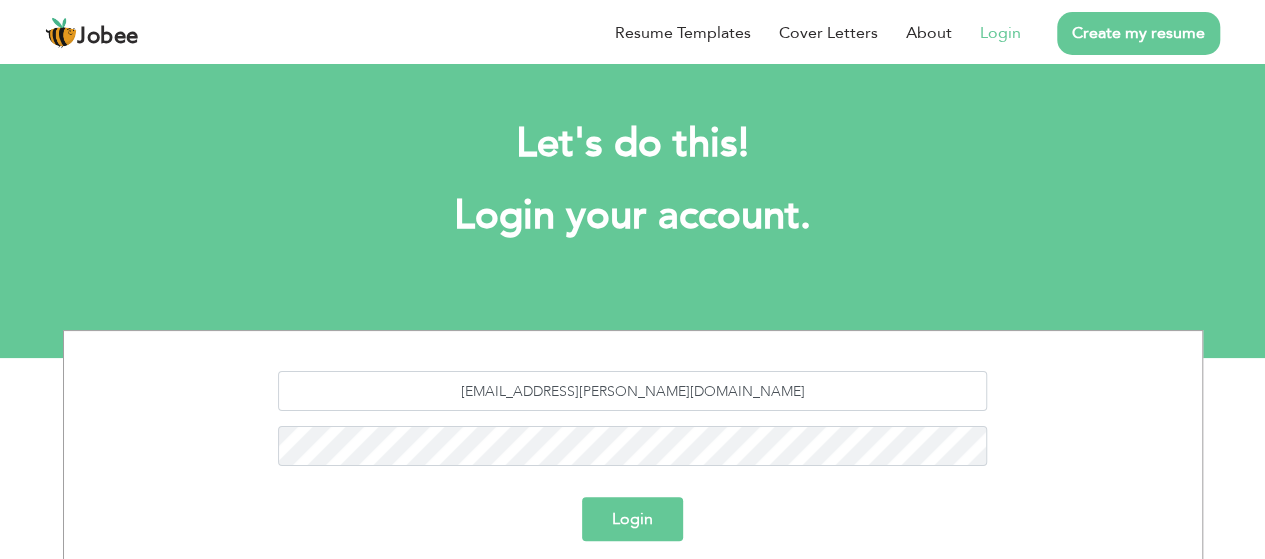 click on "Login" at bounding box center (632, 519) 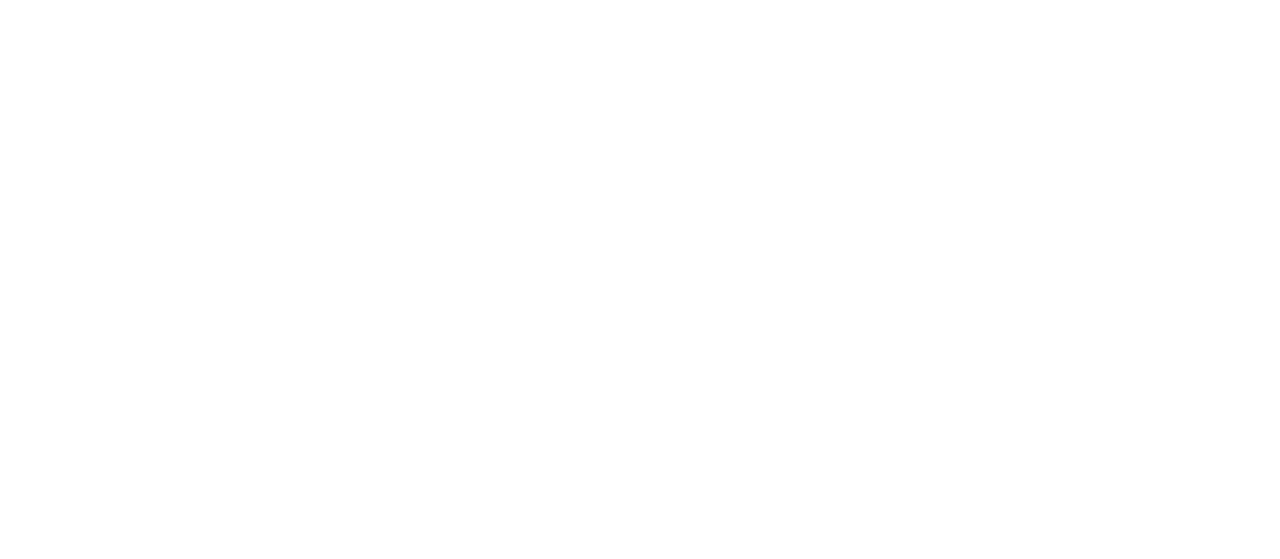 scroll, scrollTop: 0, scrollLeft: 0, axis: both 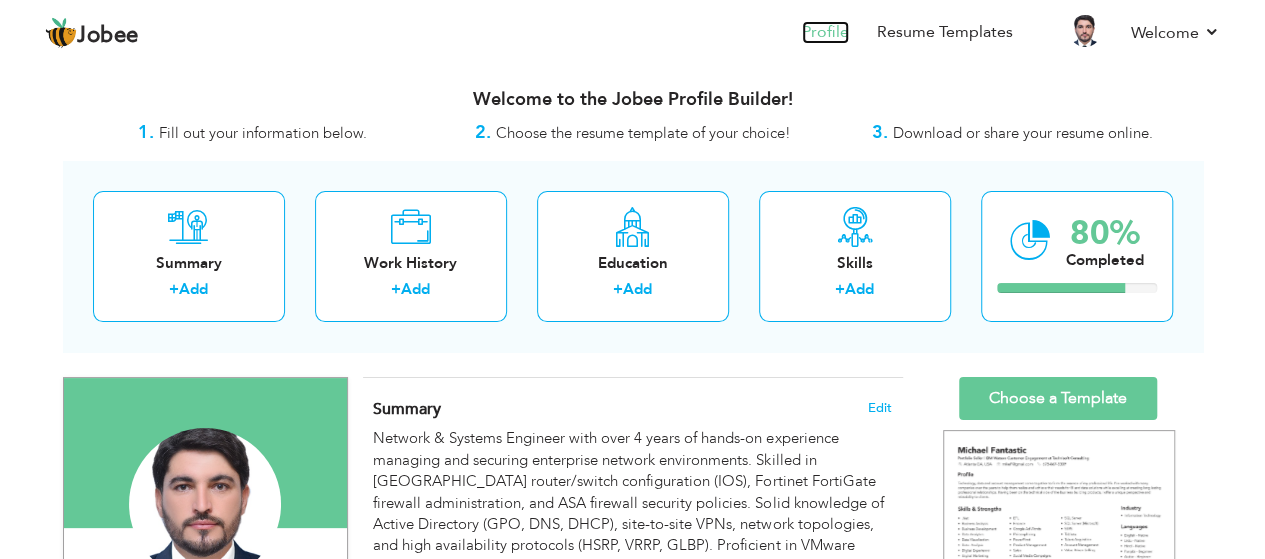 click on "Profile" at bounding box center (825, 32) 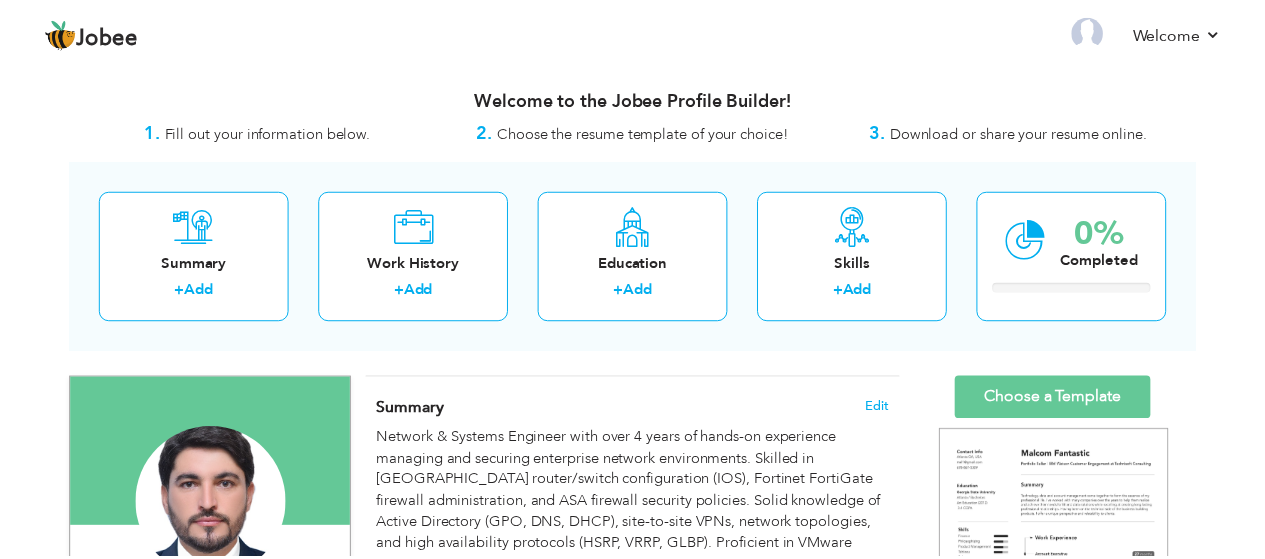 scroll, scrollTop: 0, scrollLeft: 0, axis: both 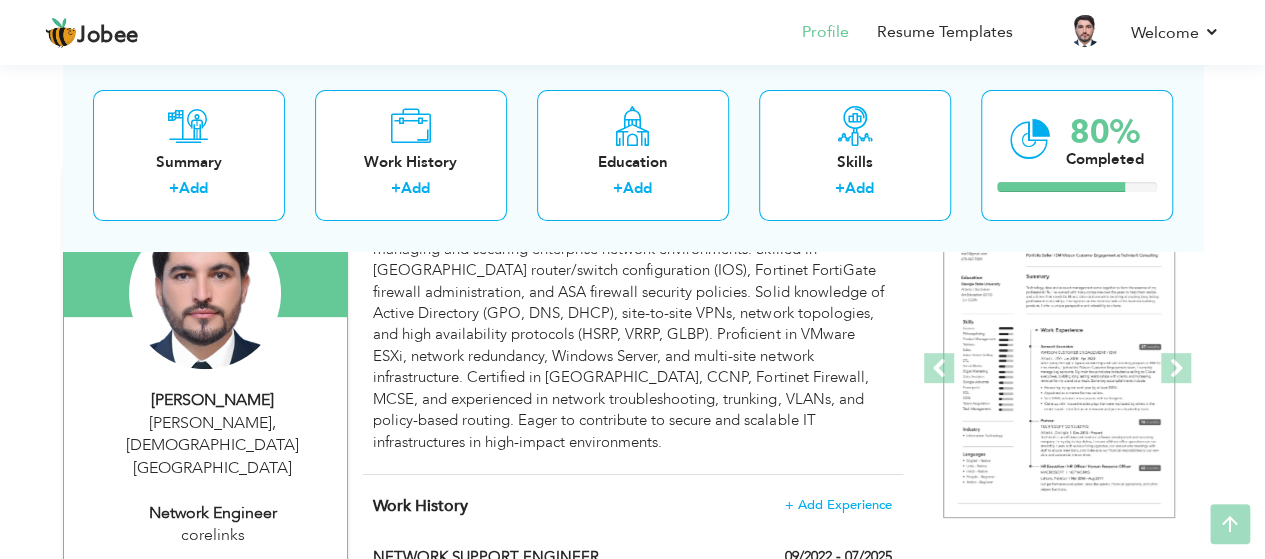 drag, startPoint x: 1272, startPoint y: 41, endPoint x: 1271, endPoint y: 76, distance: 35.014282 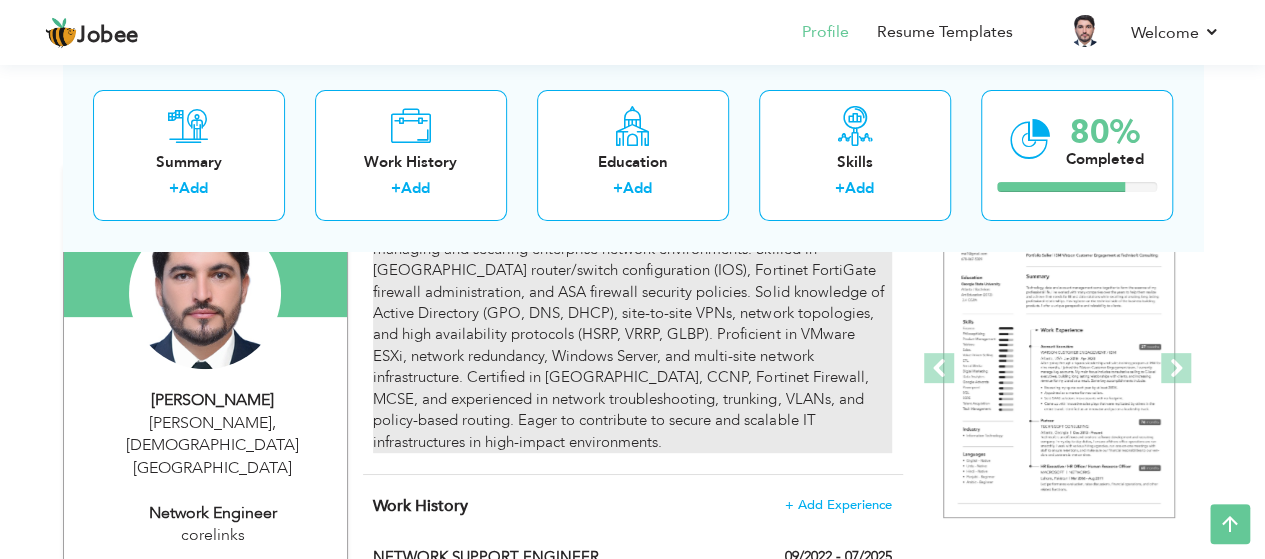 click on "Network & Systems Engineer with over 4 years of hands-on experience managing and securing enterprise network environments. Skilled in Cisco router/switch configuration (IOS), Fortinet FortiGate firewall administration, and ASA firewall security policies. Solid knowledge of Active Directory (GPO, DNS, DHCP), site-to-site VPNs, network topologies, and high availability protocols (HSRP, VRRP, GLBP). Proficient in VMware ESXi, network redundancy, Windows Server, and multi-site network infrastructure. Certified in CCNA, CCNP, Fortinet Firewall, MCSE, and experienced in network troubleshooting, trunking, VLANs, and policy-based routing. Eager to contribute to secure and scalable IT infrastructures in high-impact environments." at bounding box center [632, 335] 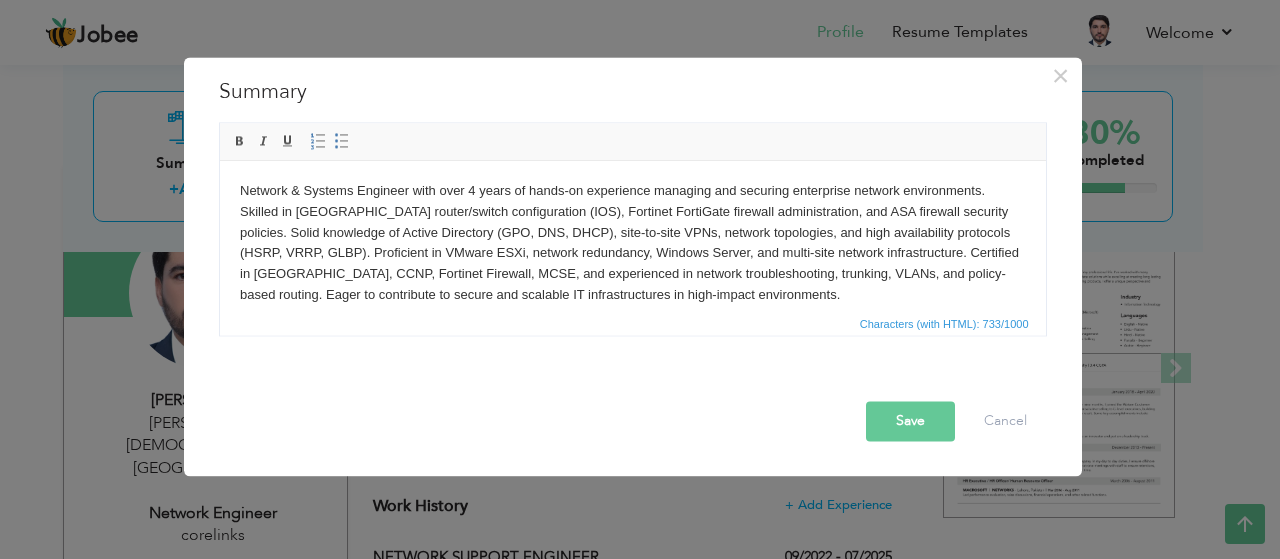 drag, startPoint x: 763, startPoint y: 498, endPoint x: 442, endPoint y: 294, distance: 380.338 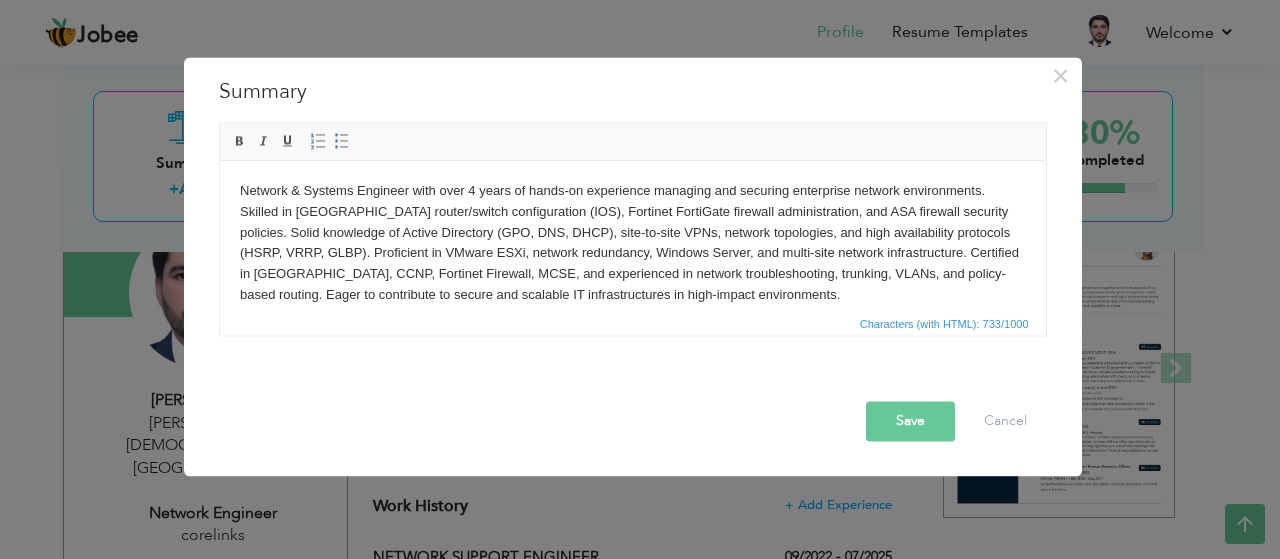 click on "Network & Systems Engineer with over 4 years of hands-on experience managing and securing enterprise network environments. Skilled in Cisco router/switch configuration (IOS), Fortinet FortiGate firewall administration, and ASA firewall security policies. Solid knowledge of Active Directory (GPO, DNS, DHCP), site-to-site VPNs, network topologies, and high availability protocols (HSRP, VRRP, GLBP). Proficient in VMware ESXi, network redundancy, Windows Server, and multi-site network infrastructure. Certified in CCNA, CCNP, Fortinet Firewall, MCSE, and experienced in network troubleshooting, trunking, VLANs, and policy-based routing. Eager to contribute to secure and scalable IT infrastructures in high-impact environments." at bounding box center (632, 242) 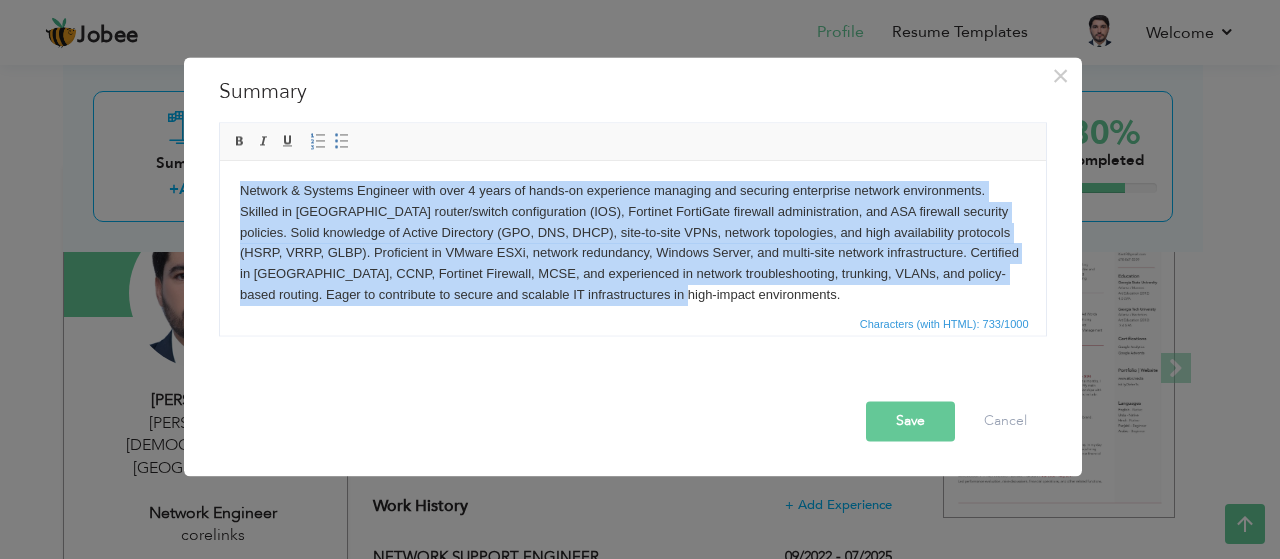type 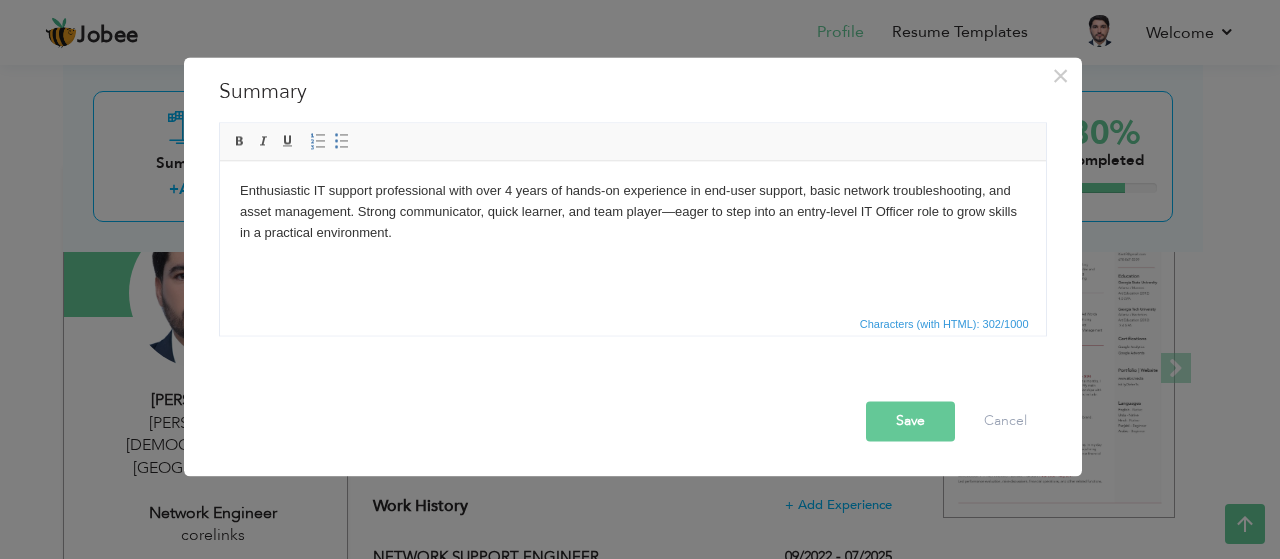 click on "Save" at bounding box center (910, 421) 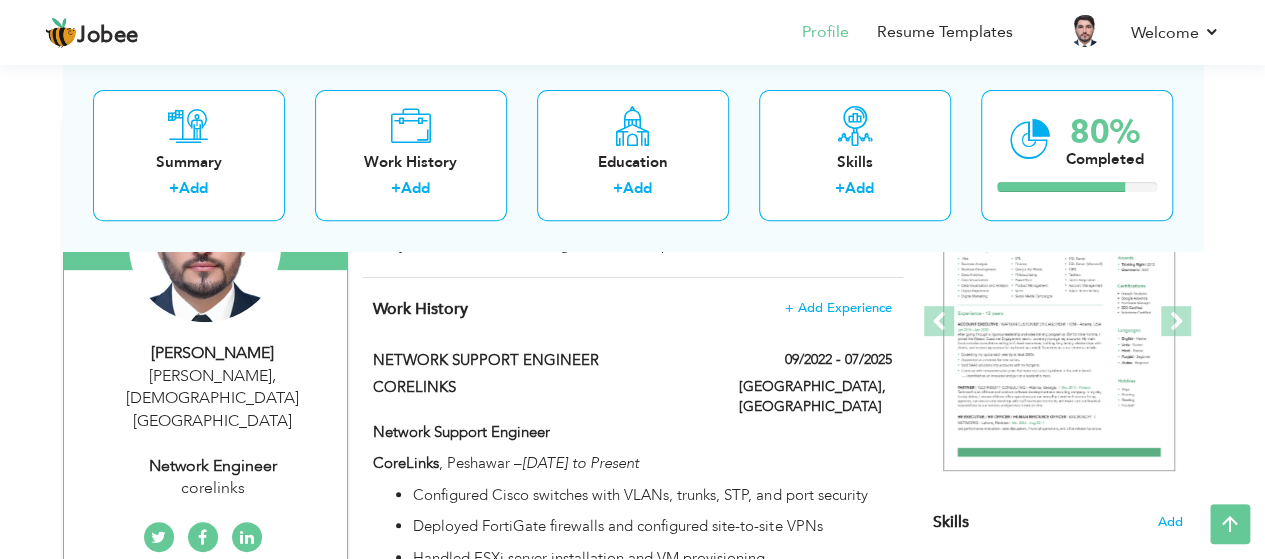 scroll, scrollTop: 266, scrollLeft: 0, axis: vertical 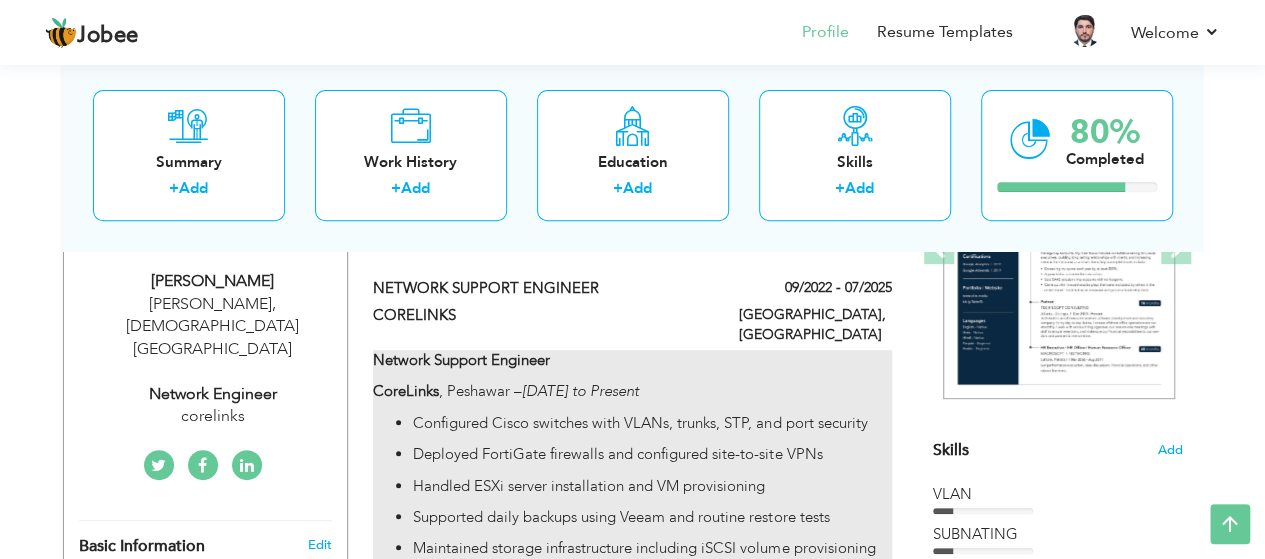 click on "Network Support Engineer
CoreLinks , Peshawar –  Aug 2022 to Present
Configured Cisco switches with VLANs, trunks, STP, and port security
Deployed FortiGate firewalls and configured site-to-site VPNs
Handled ESXi server installation and VM provisioning
Supported daily backups using Veeam and routine restore tests
Maintained storage infrastructure including iSCSI volume provisioning" at bounding box center (632, 455) 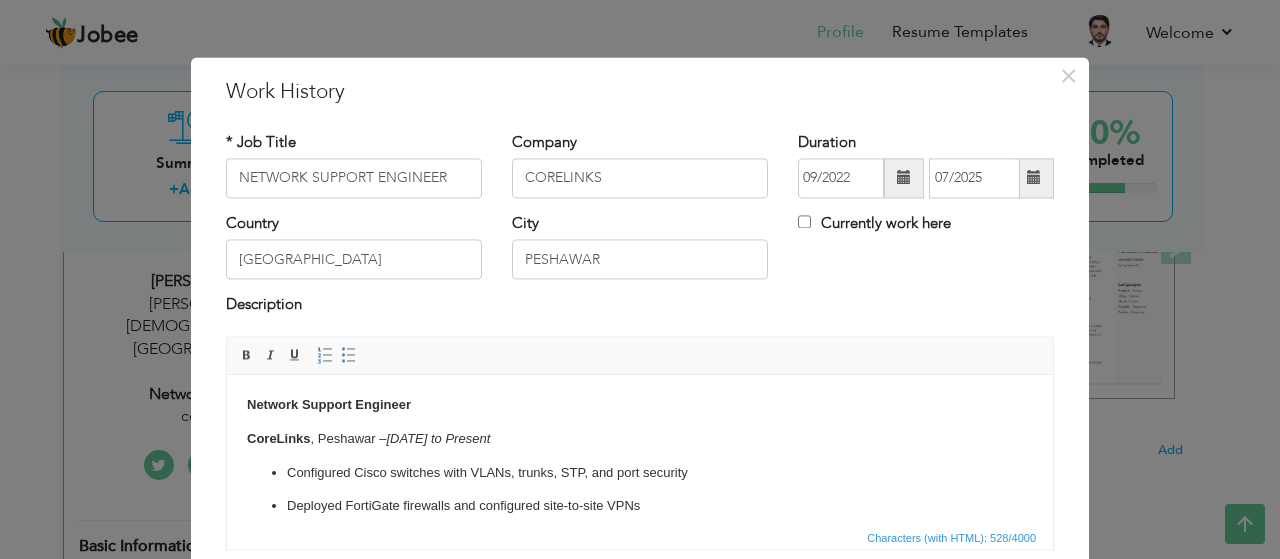 click on "CoreLinks , Peshawar –  Aug 2022 to Present" at bounding box center (640, 439) 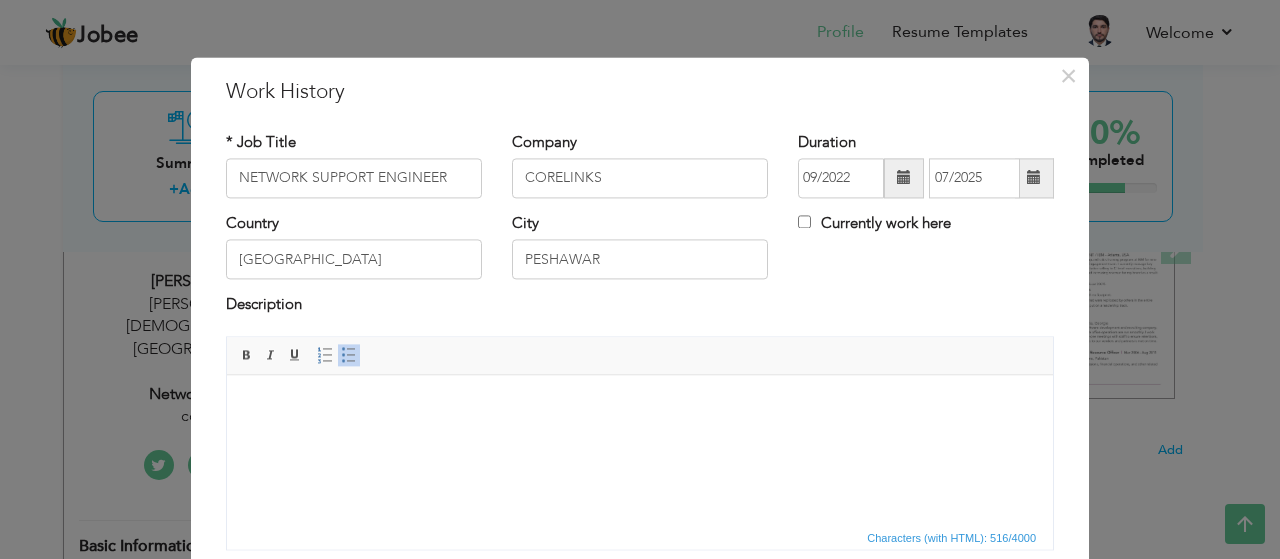 scroll, scrollTop: 56, scrollLeft: 0, axis: vertical 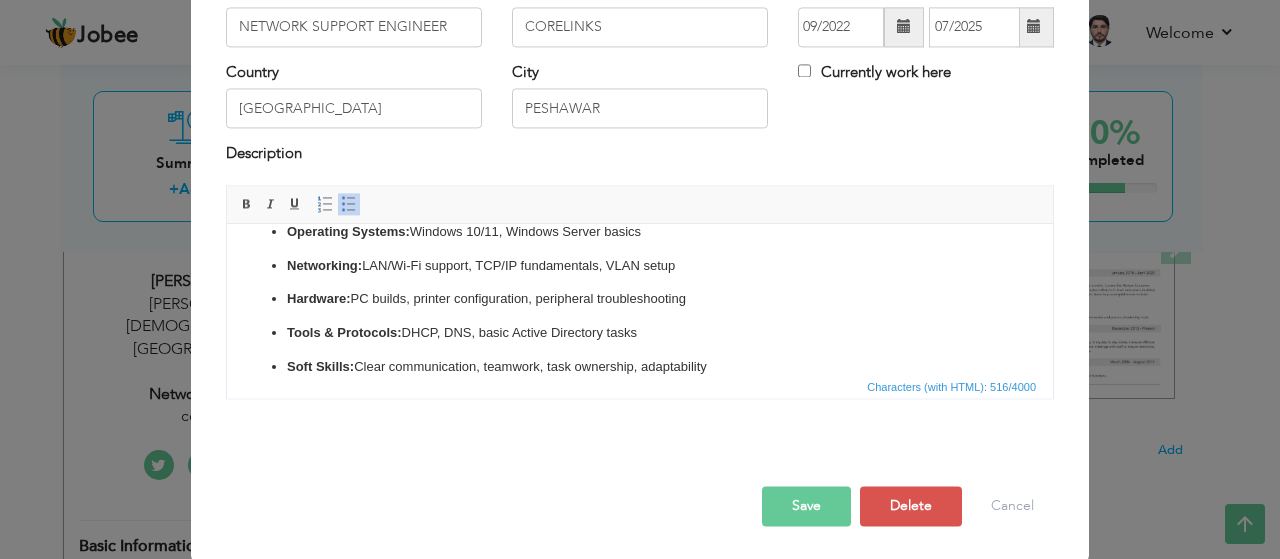 click on "Save" at bounding box center (806, 506) 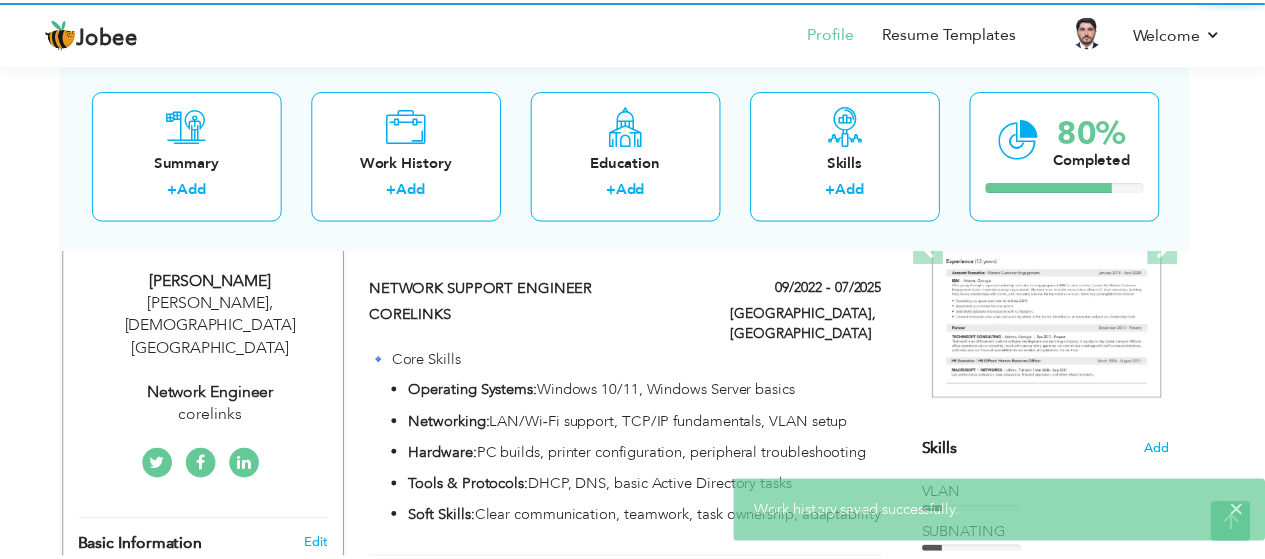 scroll, scrollTop: 0, scrollLeft: 0, axis: both 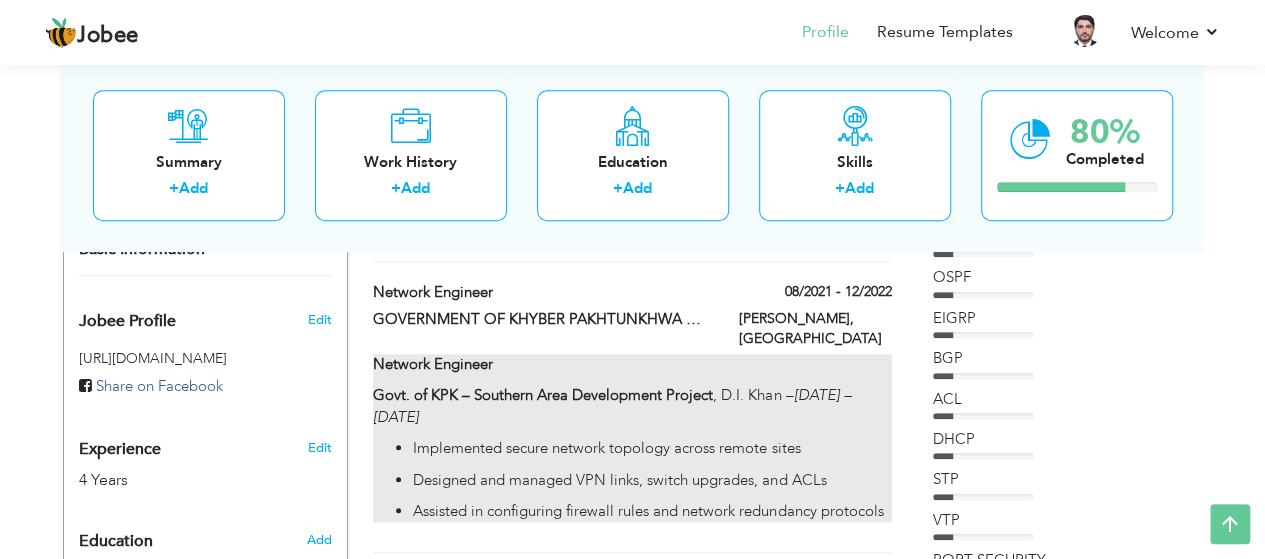 click on "Govt. of KPK – Southern Area Development Project" at bounding box center [543, 395] 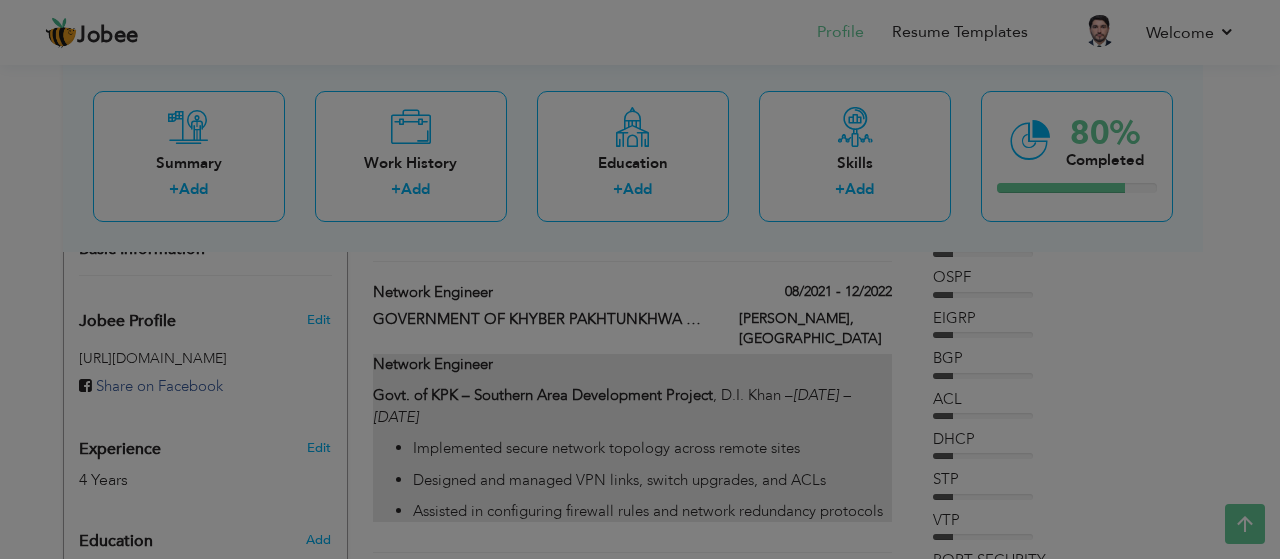 scroll, scrollTop: 0, scrollLeft: 0, axis: both 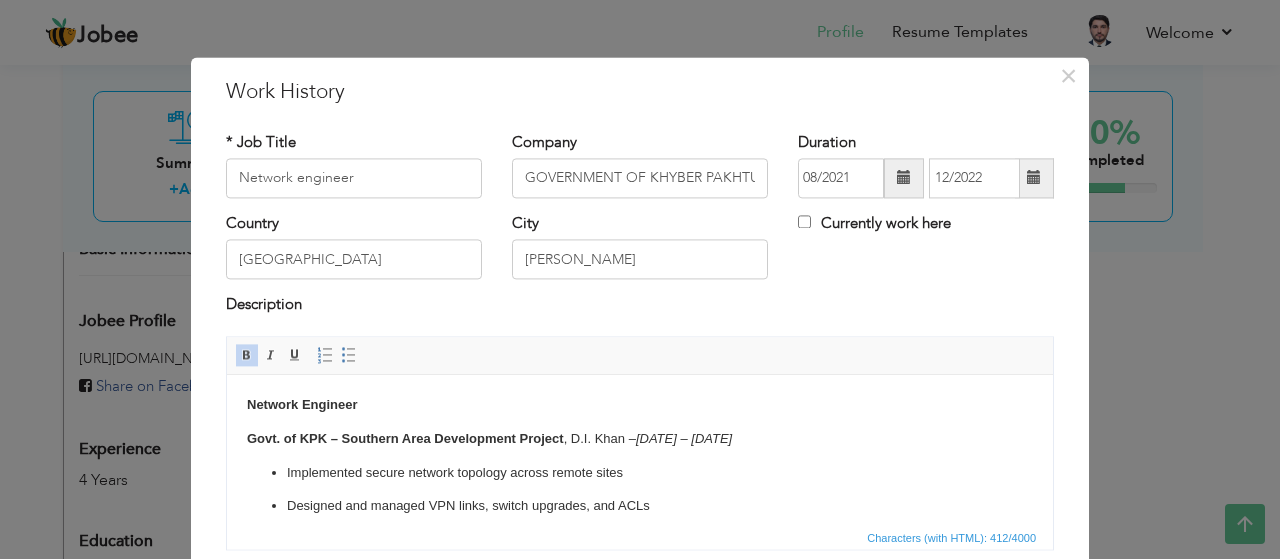 click on "Network Engineer" at bounding box center [302, 404] 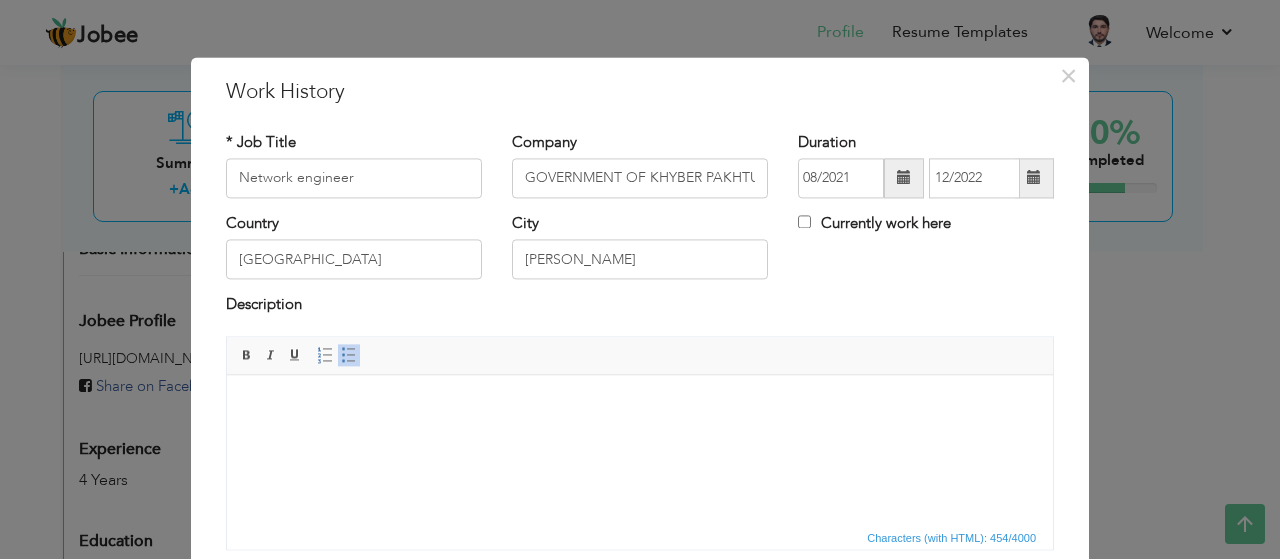 scroll, scrollTop: 10, scrollLeft: 0, axis: vertical 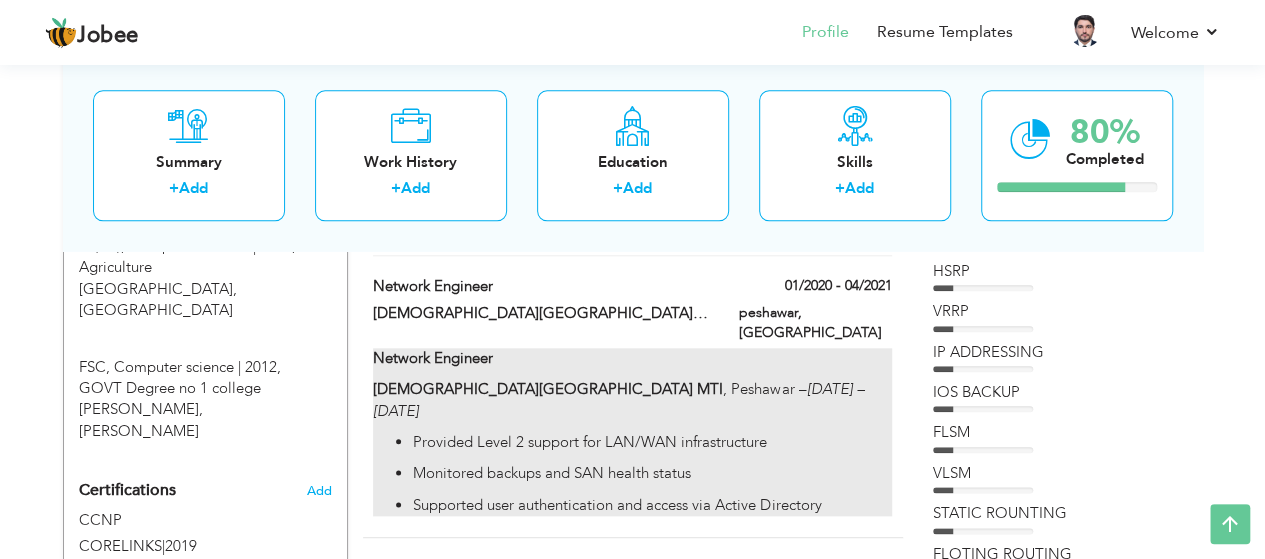 click on "Provided Level 2 support for LAN/WAN infrastructure" at bounding box center (652, 442) 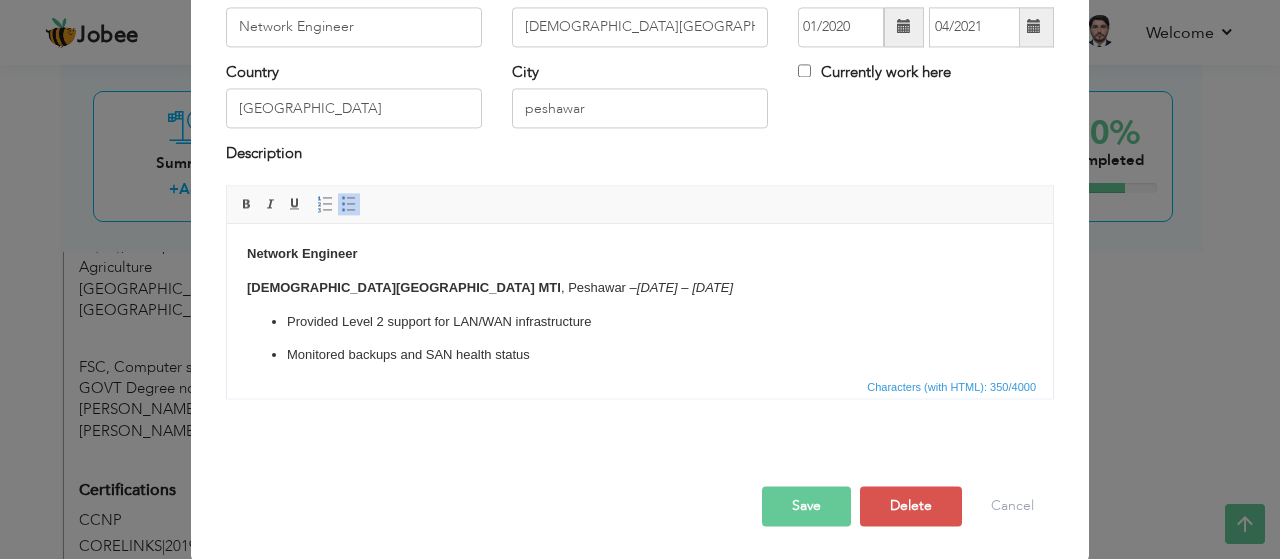 scroll, scrollTop: 0, scrollLeft: 0, axis: both 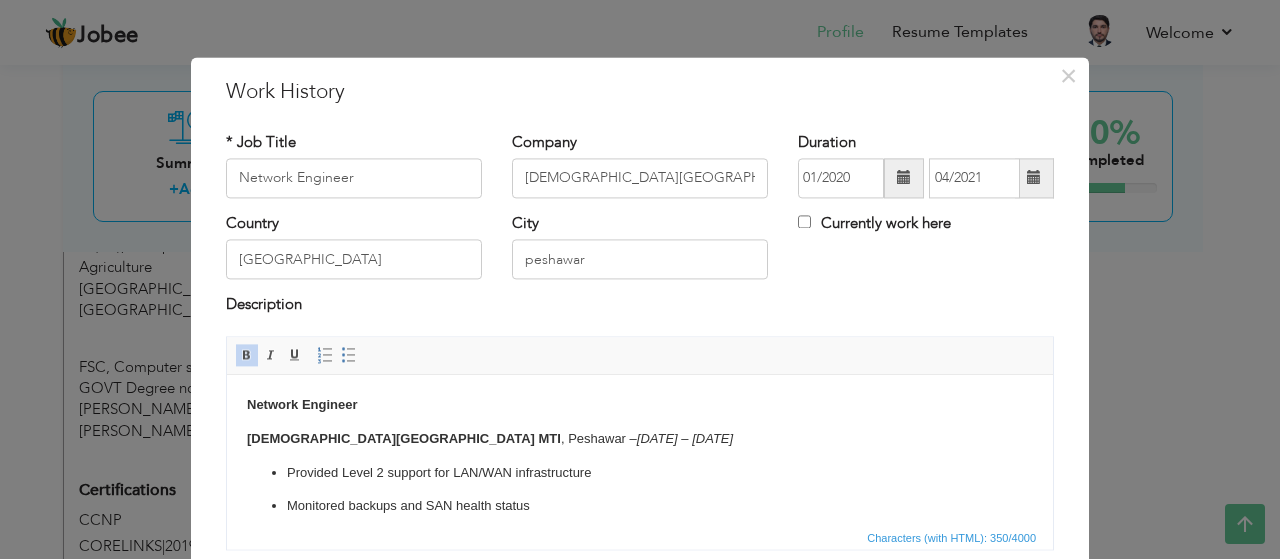 click on "Network Engineer" at bounding box center [640, 405] 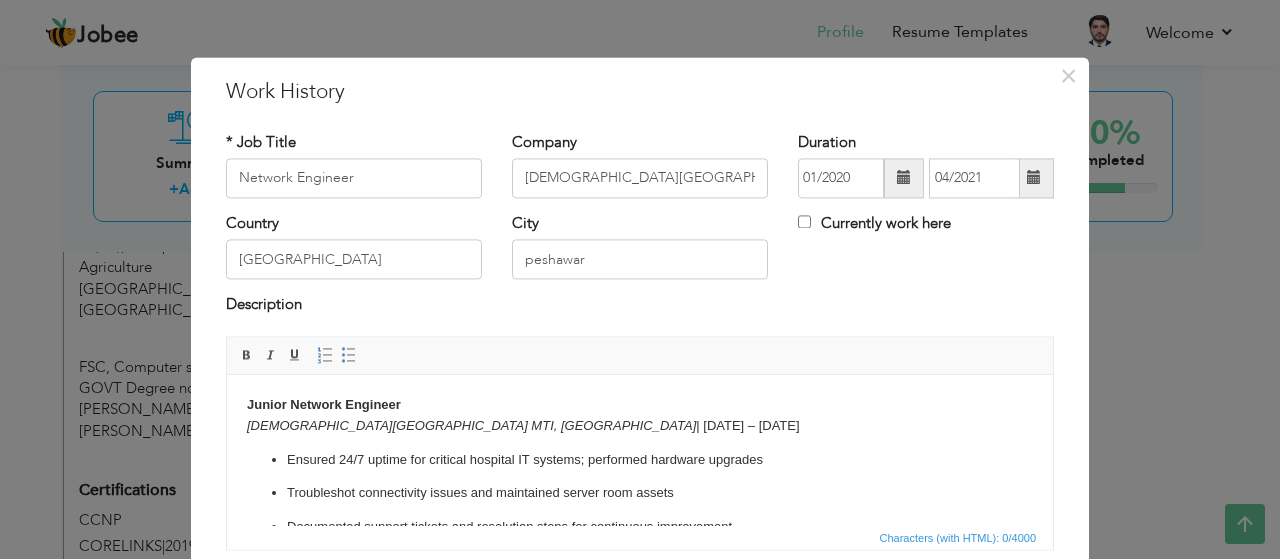 scroll, scrollTop: 10, scrollLeft: 0, axis: vertical 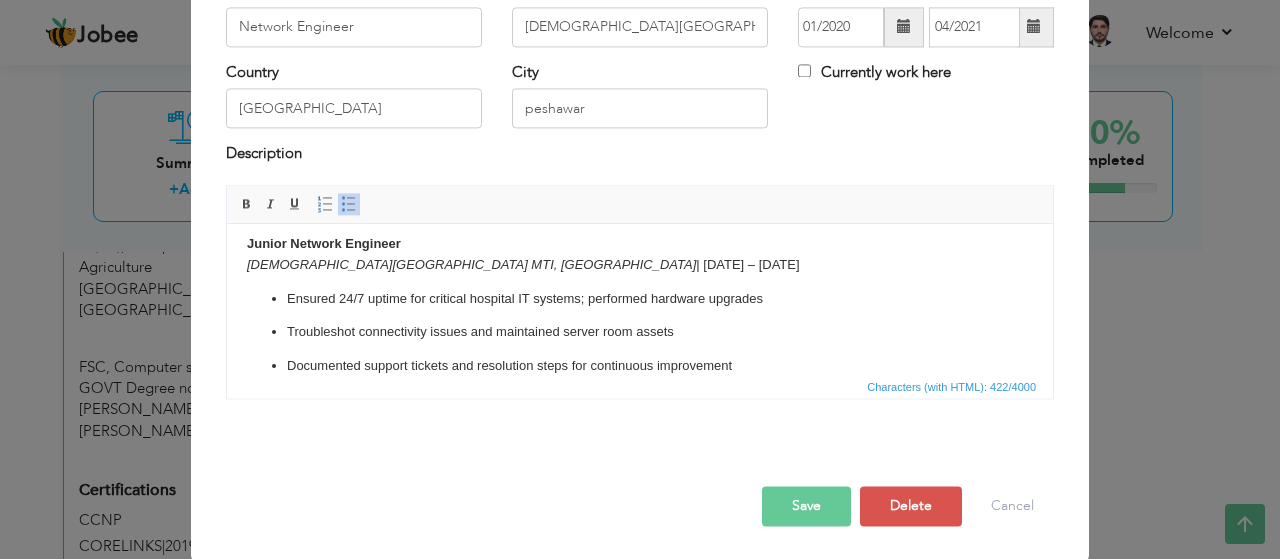 click on "Save" at bounding box center [806, 506] 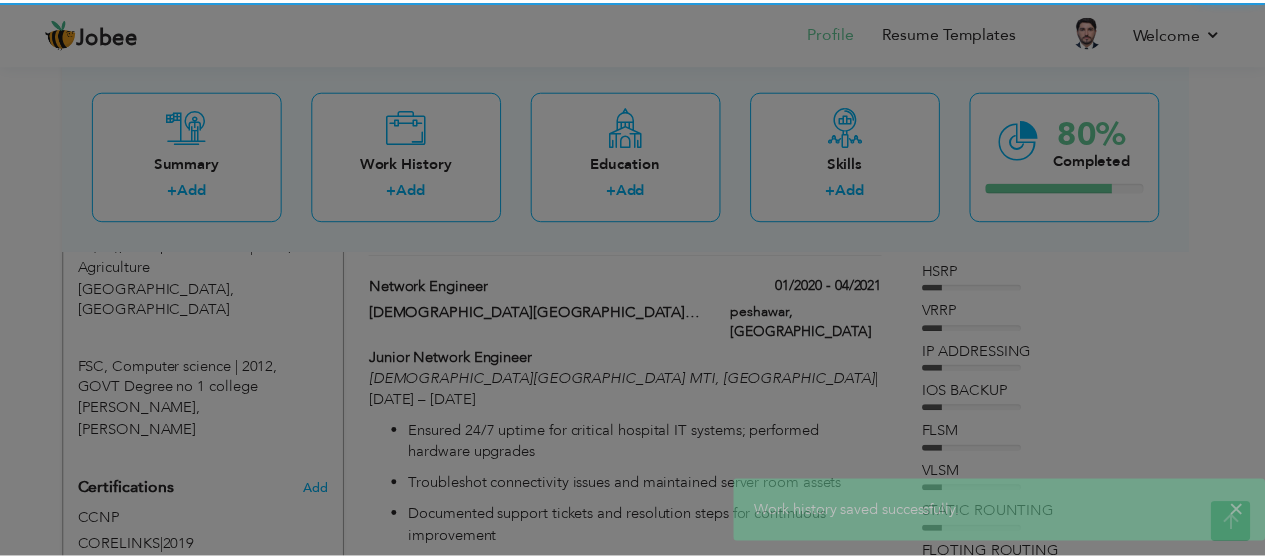 scroll, scrollTop: 0, scrollLeft: 0, axis: both 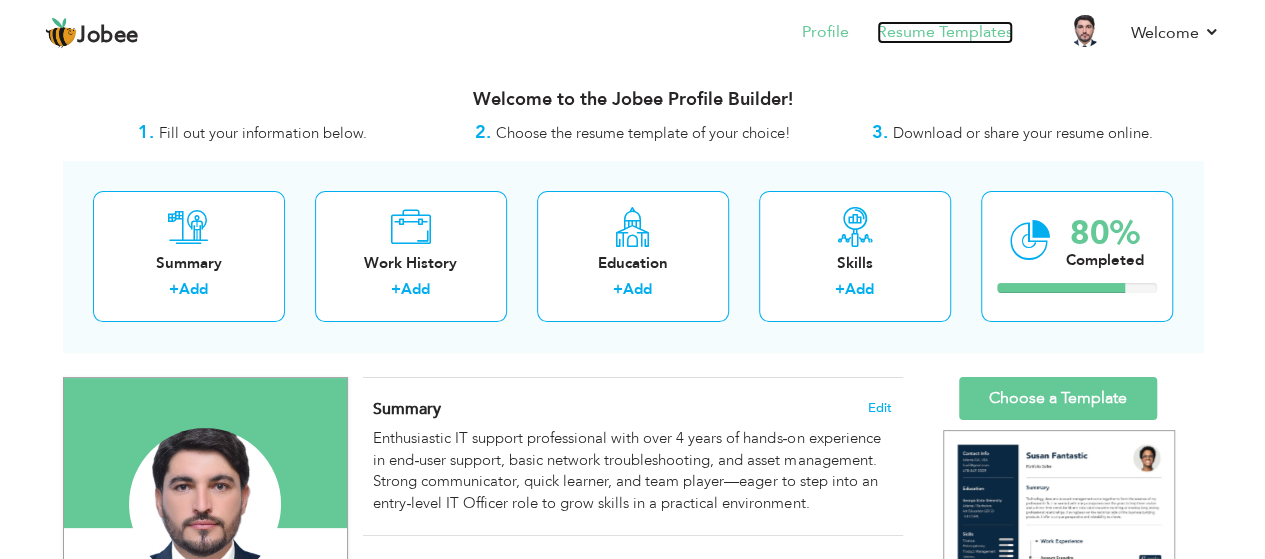 click on "Resume Templates" at bounding box center [945, 32] 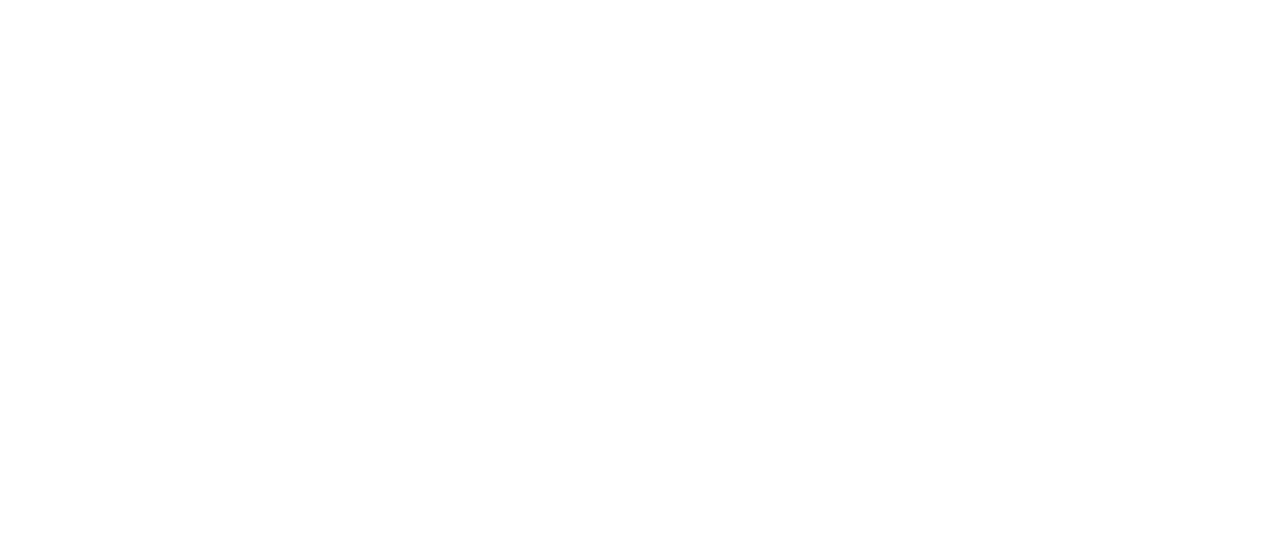 scroll, scrollTop: 0, scrollLeft: 0, axis: both 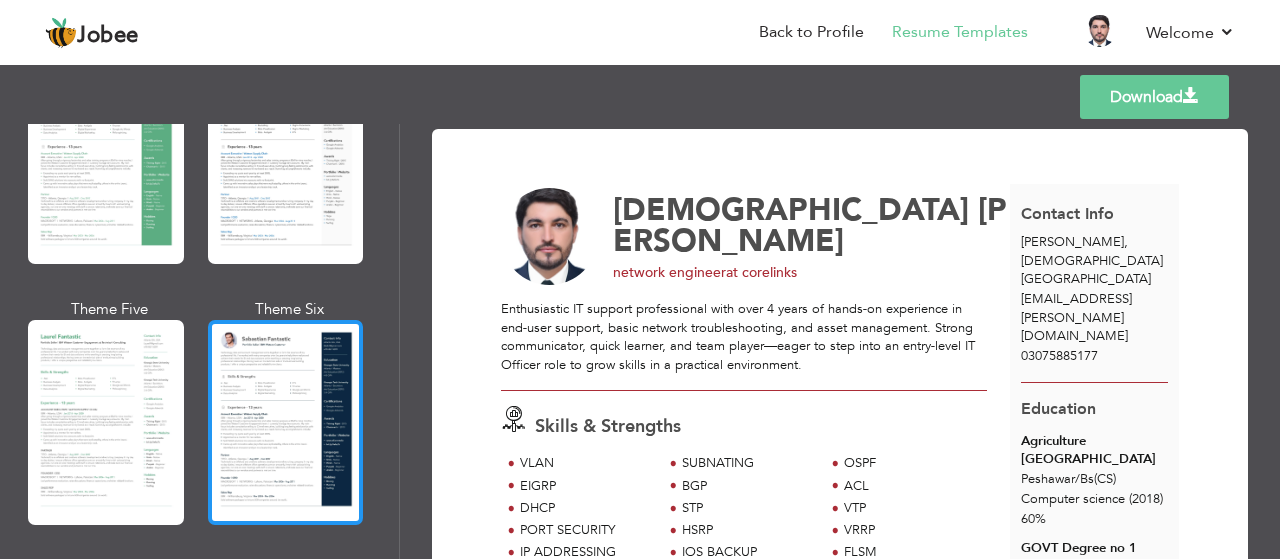 click at bounding box center [286, 422] 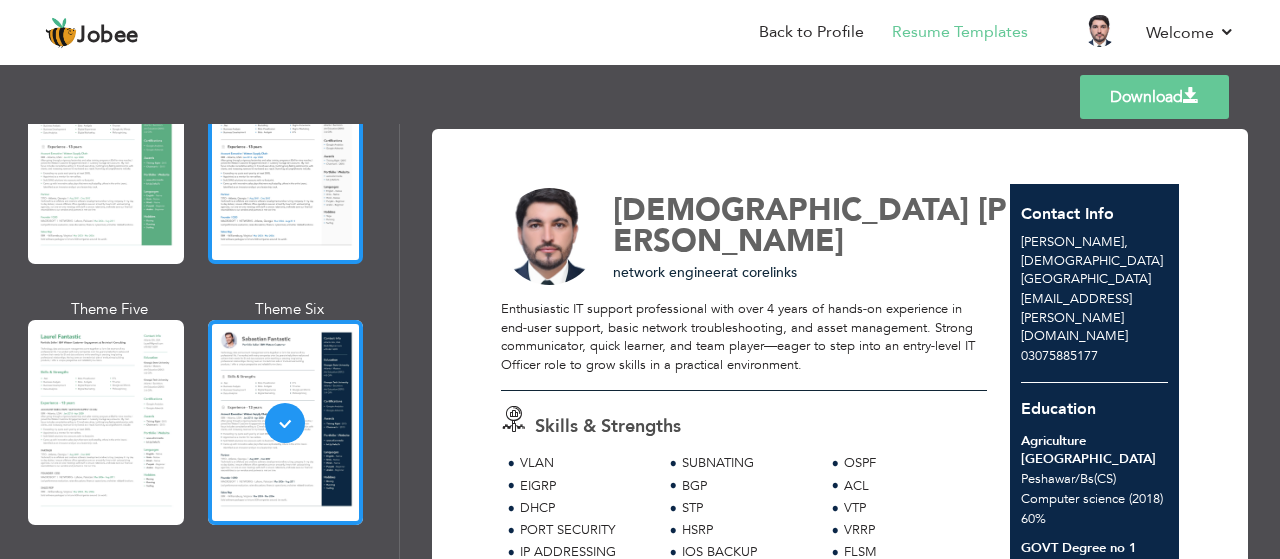 click at bounding box center (286, 161) 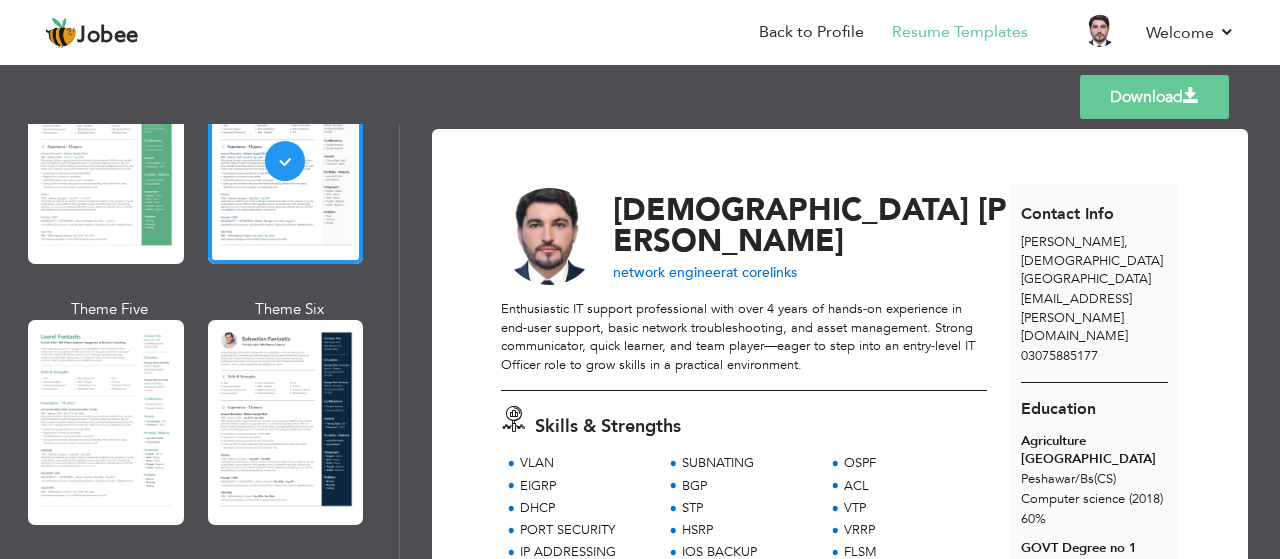 click on "Download" at bounding box center [1154, 97] 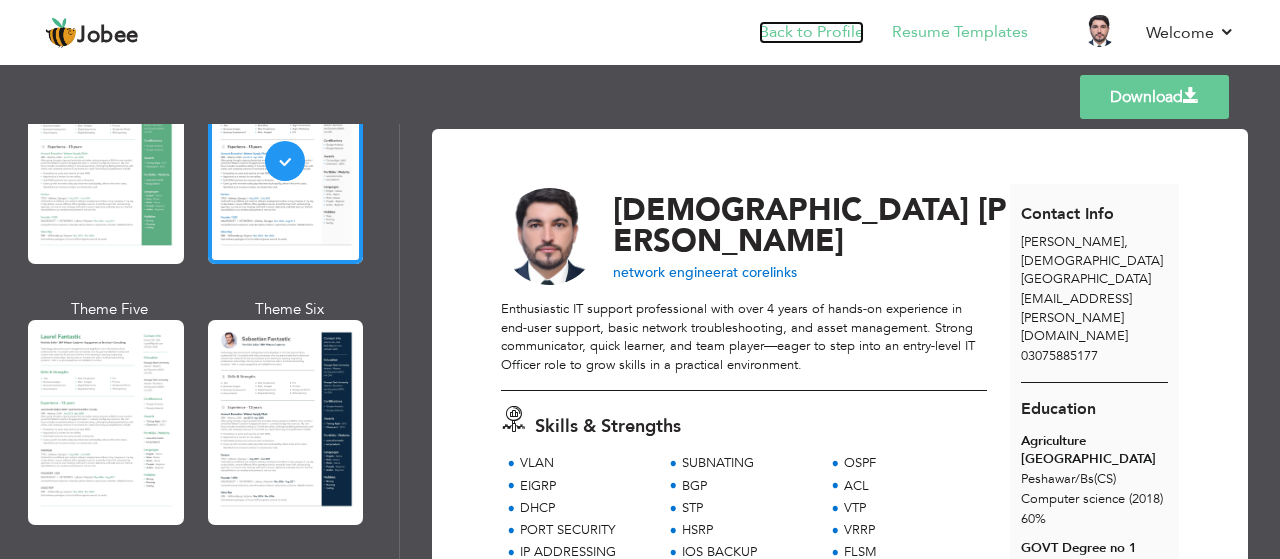 click on "Back to Profile" at bounding box center (811, 32) 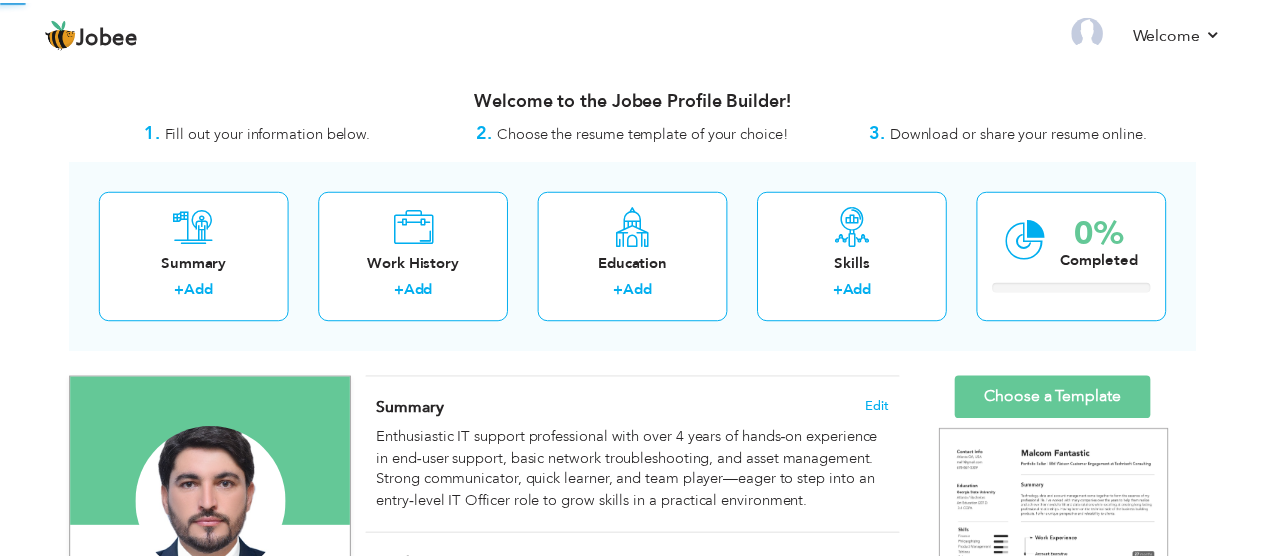 scroll, scrollTop: 0, scrollLeft: 0, axis: both 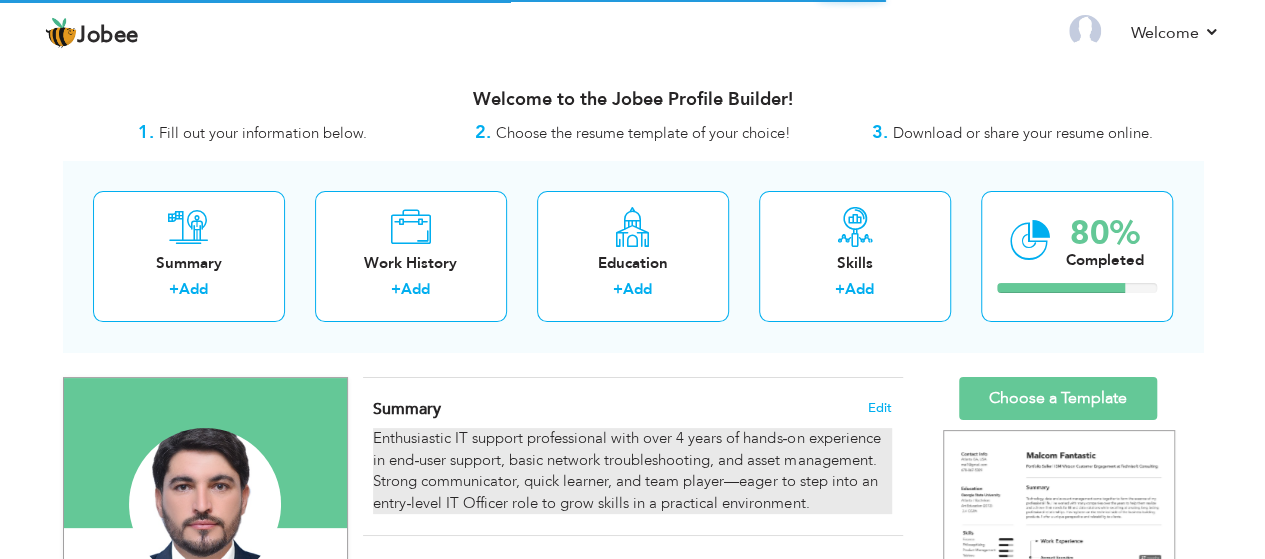 click on "Enthusiastic IT support professional with over 4 years of hands‑on experience in end‑user support, basic network troubleshooting, and asset management. Strong communicator, quick learner, and team player—eager to step into an entry‑level IT Officer role to grow skills in a practical environment." at bounding box center (632, 471) 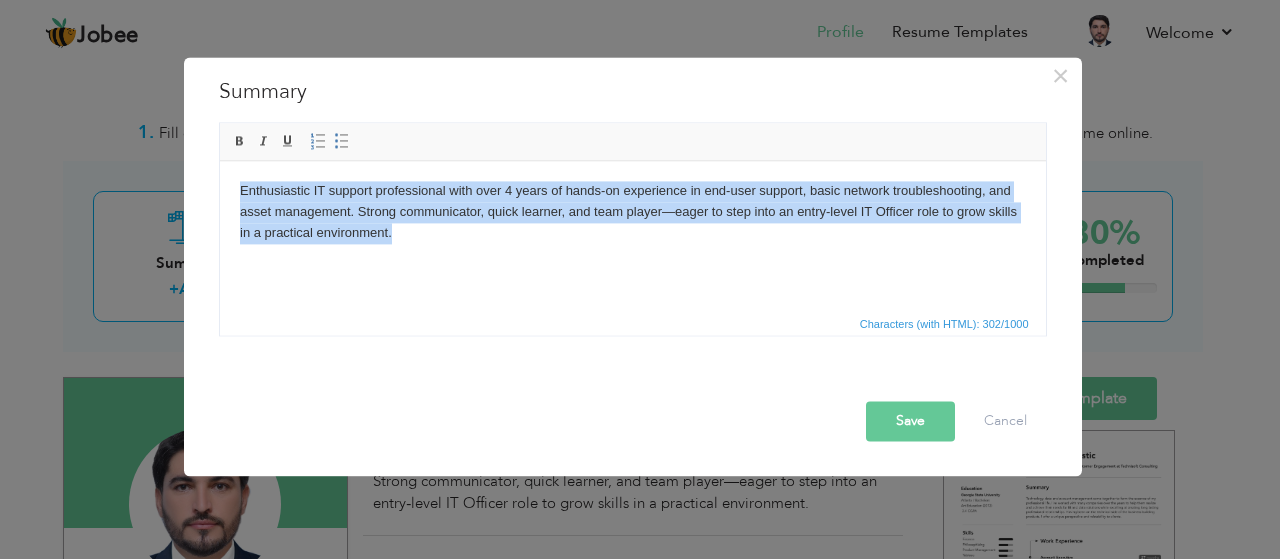 type 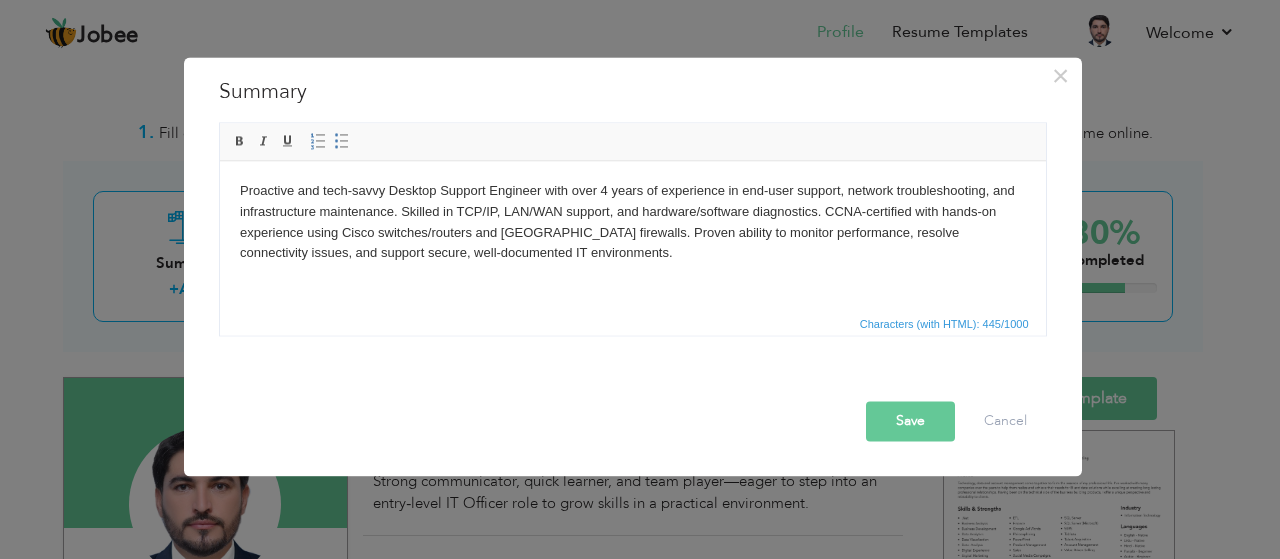 click on "Save" at bounding box center [910, 421] 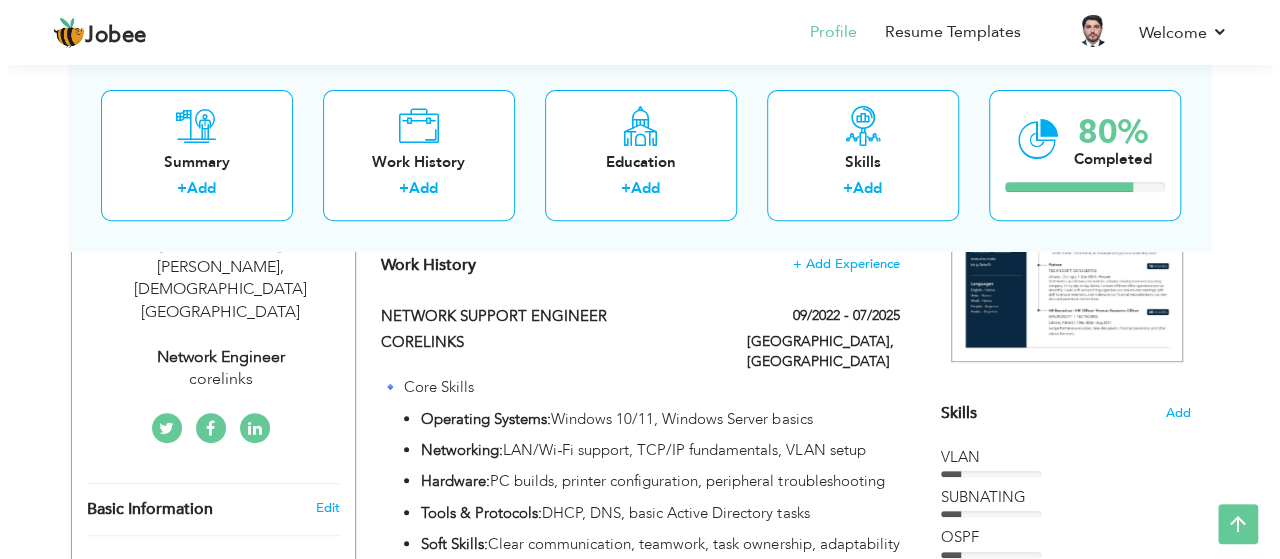 scroll, scrollTop: 383, scrollLeft: 0, axis: vertical 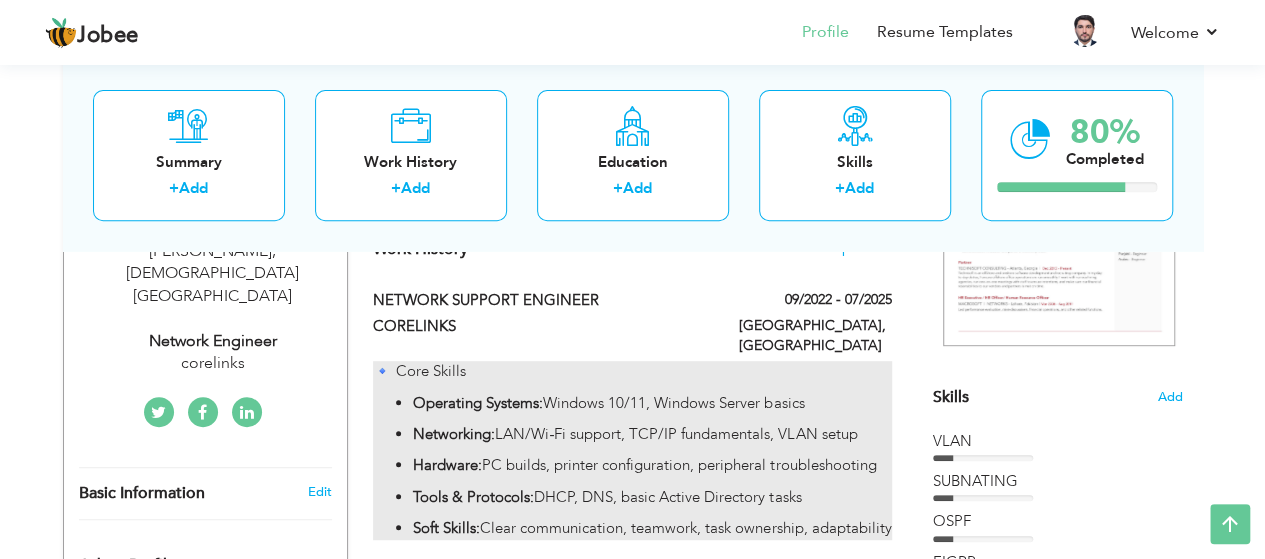 click on "Networking:  LAN/Wi‑Fi support, TCP/IP fundamentals, VLAN setup" at bounding box center [652, 434] 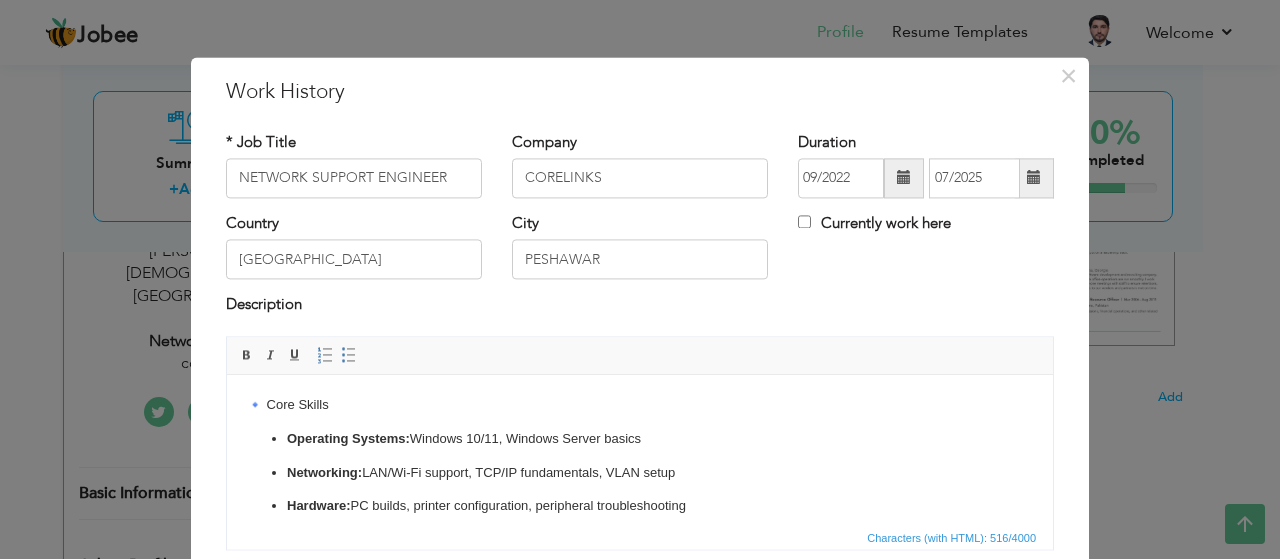 click on "Operating Systems:" at bounding box center (348, 438) 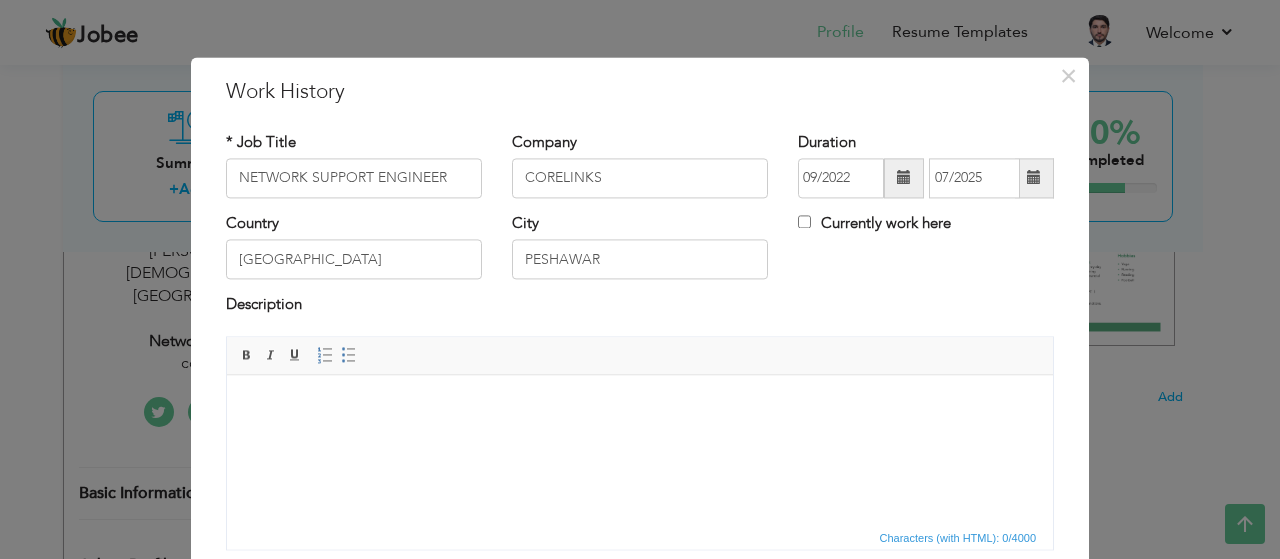 scroll, scrollTop: 77, scrollLeft: 0, axis: vertical 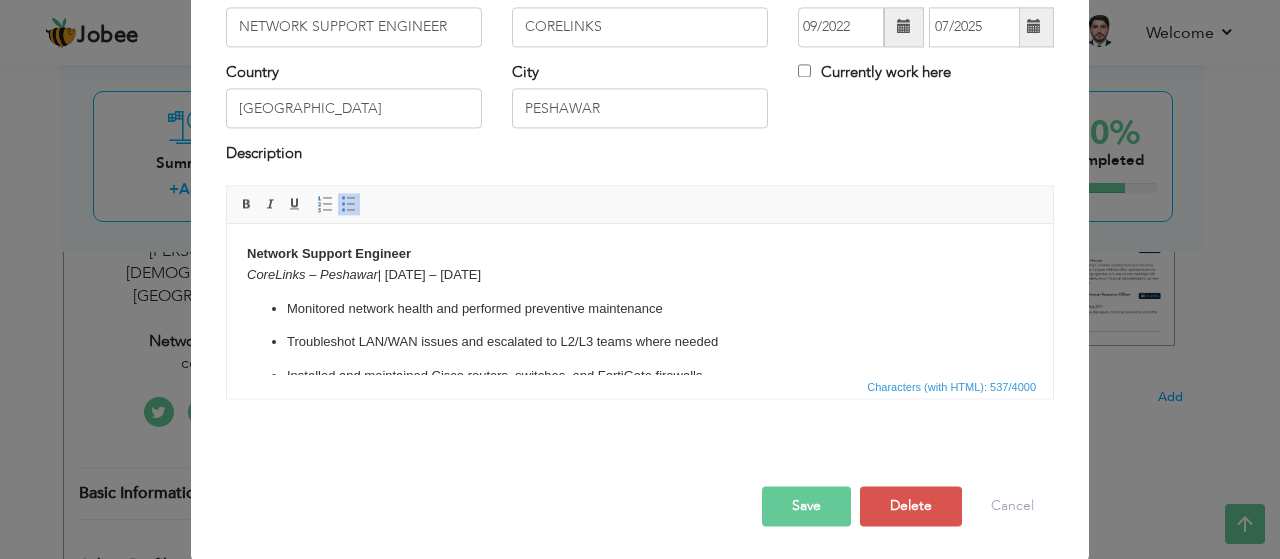 click on "Save" at bounding box center (806, 506) 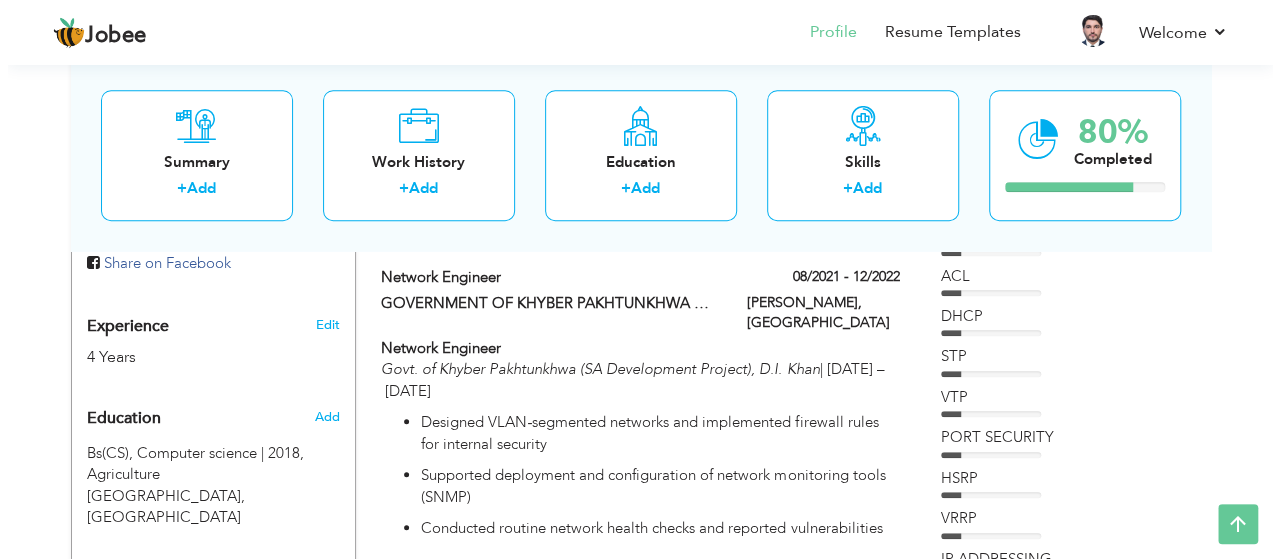 scroll, scrollTop: 754, scrollLeft: 0, axis: vertical 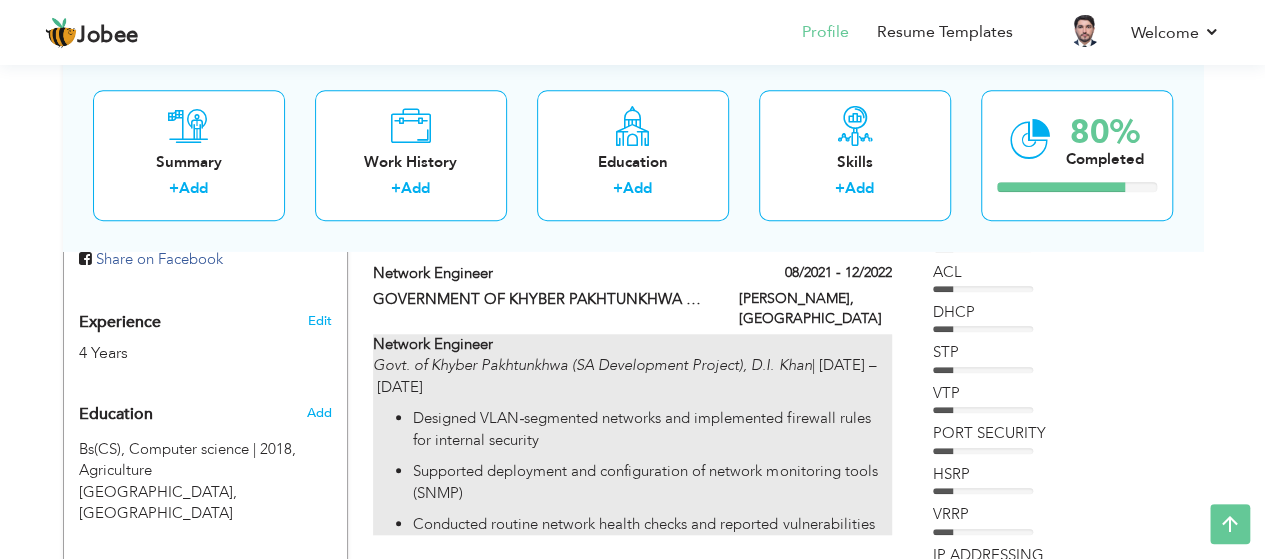 click on "Govt. of Khyber Pakhtunkhwa (SA Development Project), D.I. Khan" at bounding box center [592, 365] 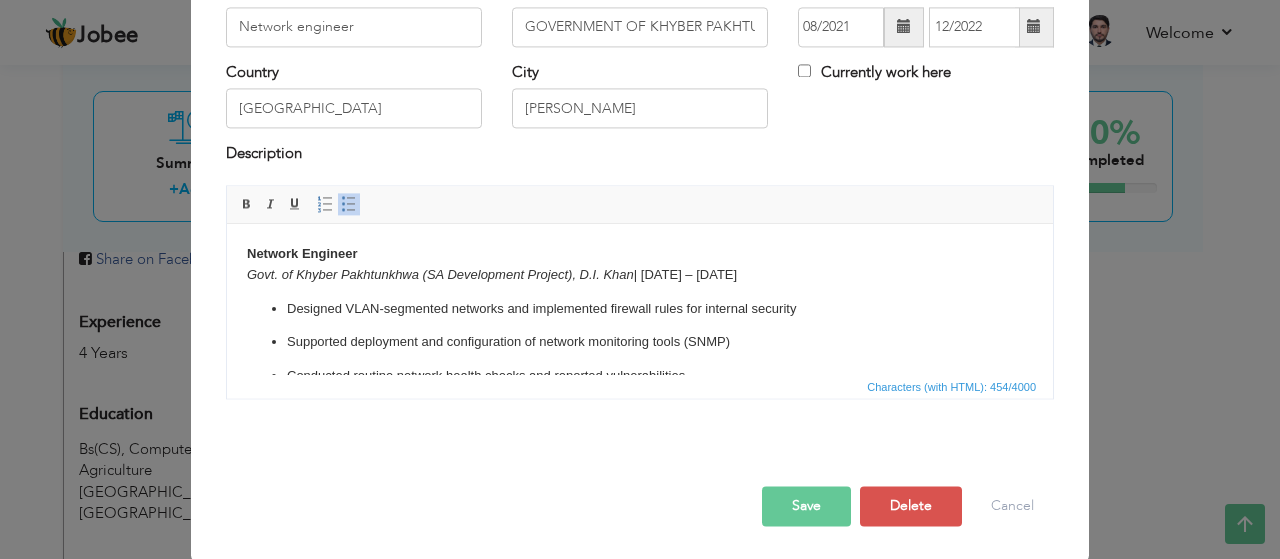 scroll, scrollTop: 0, scrollLeft: 0, axis: both 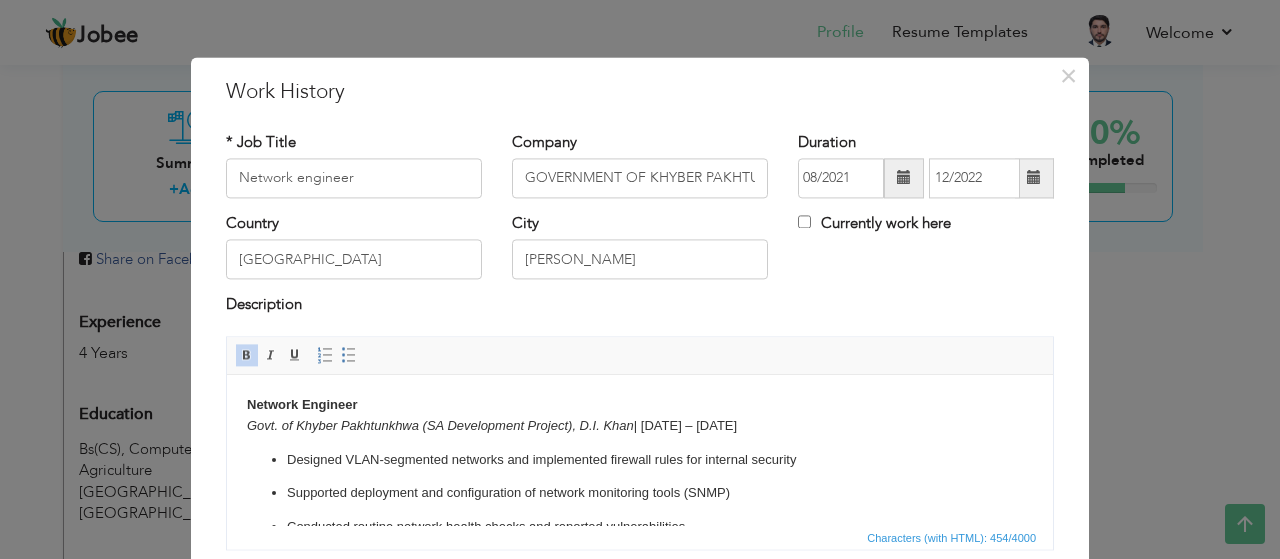 click on "Govt. of Khyber Pakhtunkhwa (SA Development Project), D.I. Khan" at bounding box center (440, 425) 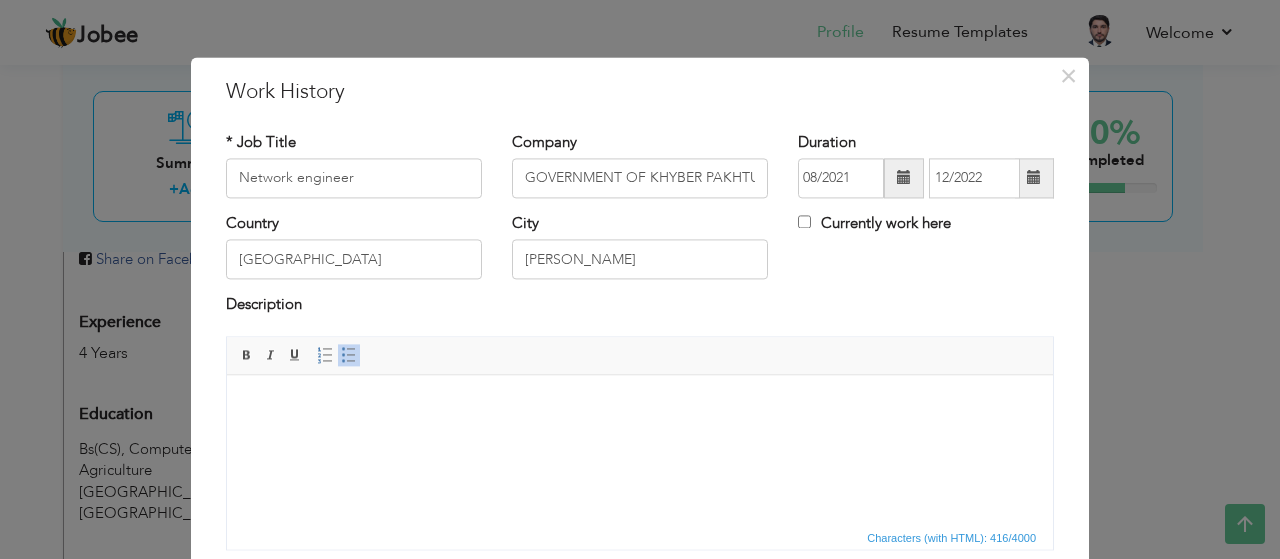 scroll, scrollTop: 10, scrollLeft: 0, axis: vertical 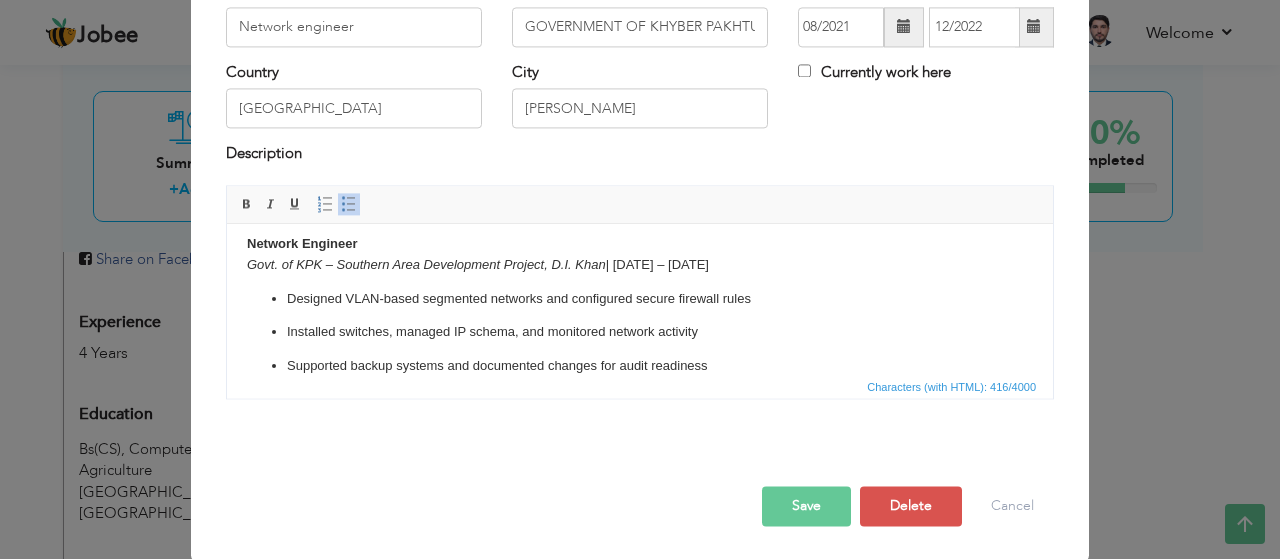 click on "Save" at bounding box center (806, 506) 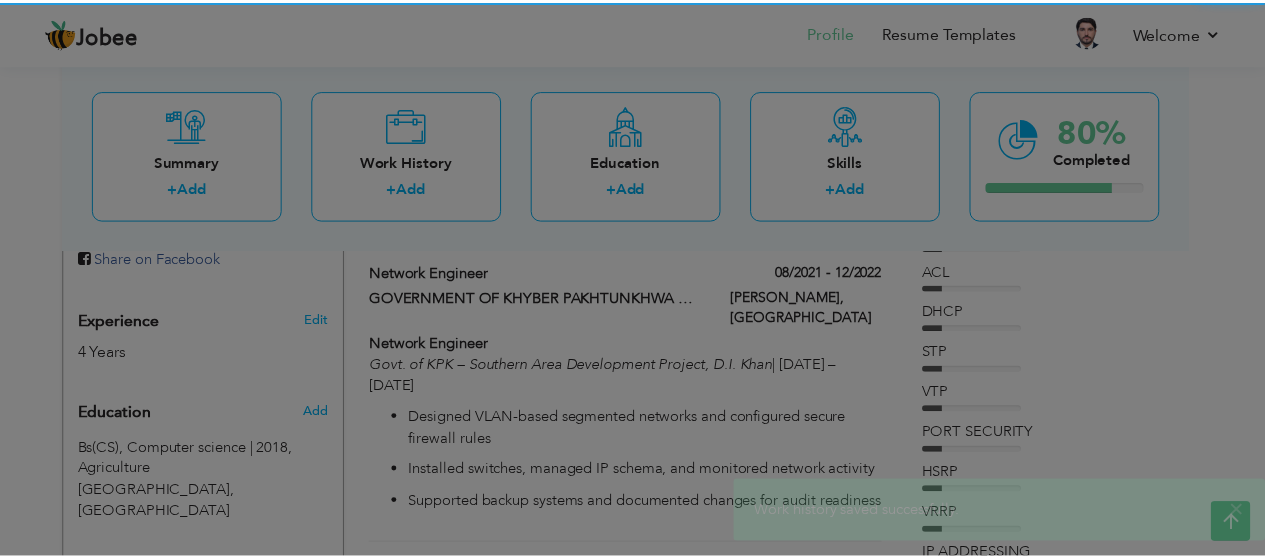 scroll, scrollTop: 0, scrollLeft: 0, axis: both 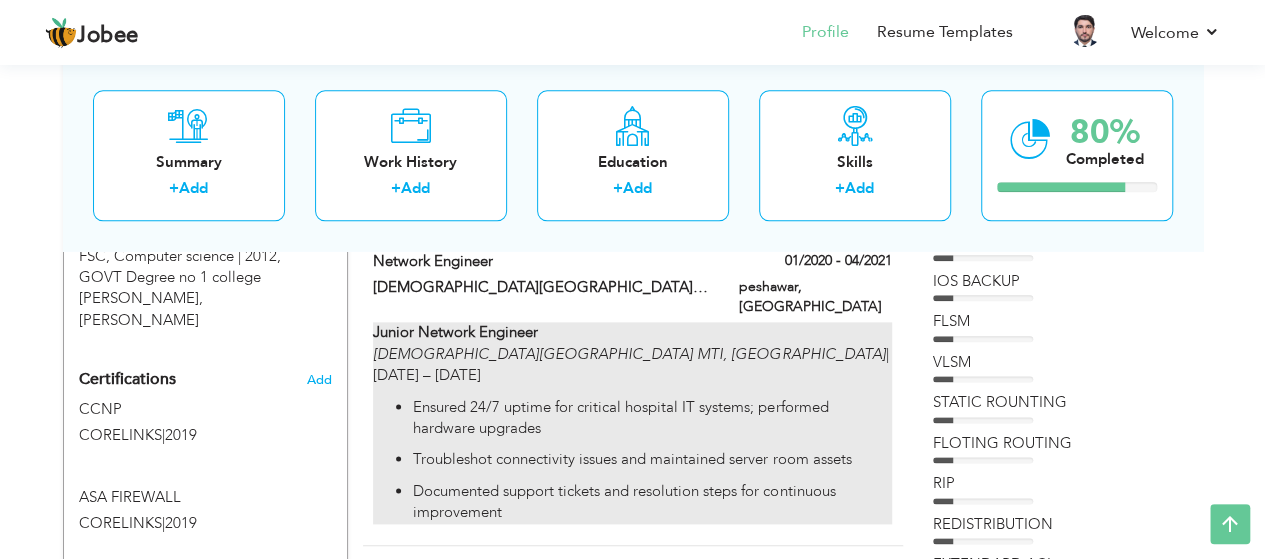 click on "Lady Reading Hospital MTI, Peshawar" at bounding box center [629, 354] 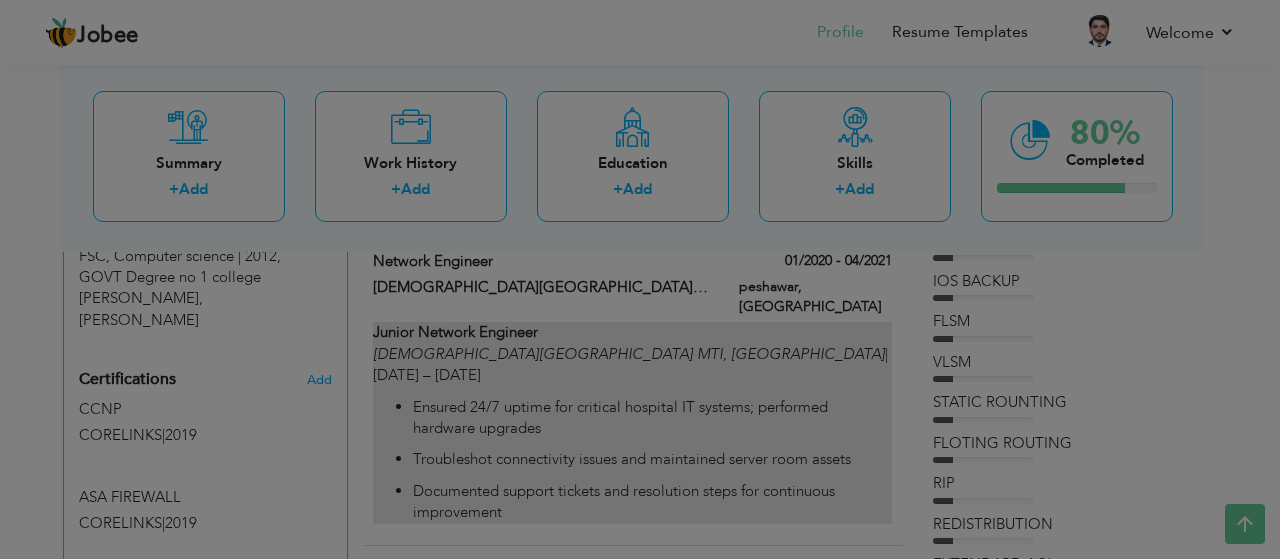 scroll, scrollTop: 0, scrollLeft: 0, axis: both 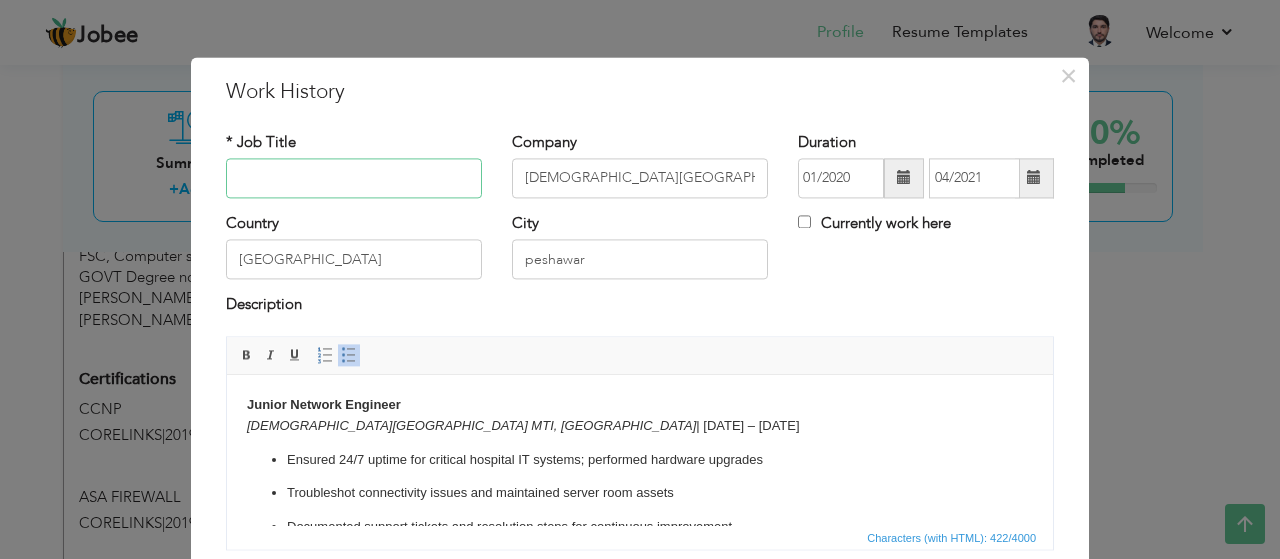 paste on "Network Engineer Lady Reading Hospital MTI – Peshawar | Dec 2019 – Mar 2021  Provided desktop and ne" 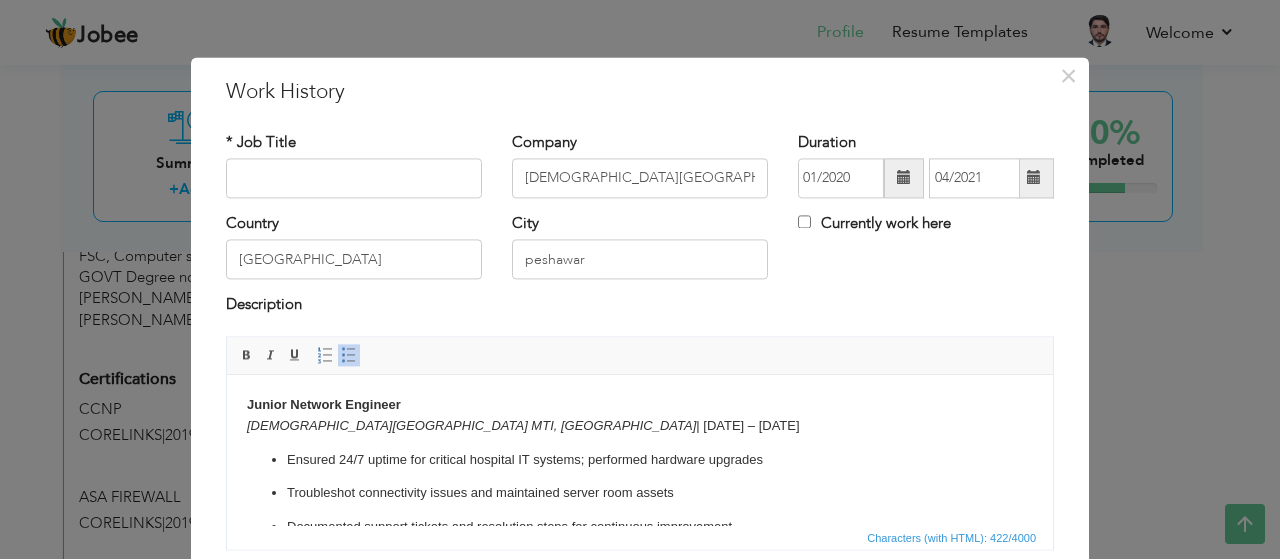click on "Ensured 24/7 uptime for critical hospital IT systems; performed hardware upgrades Troubleshot connectivity issues and maintained server room assets Documented support tickets and resolution steps for continuous improvement" at bounding box center (640, 494) 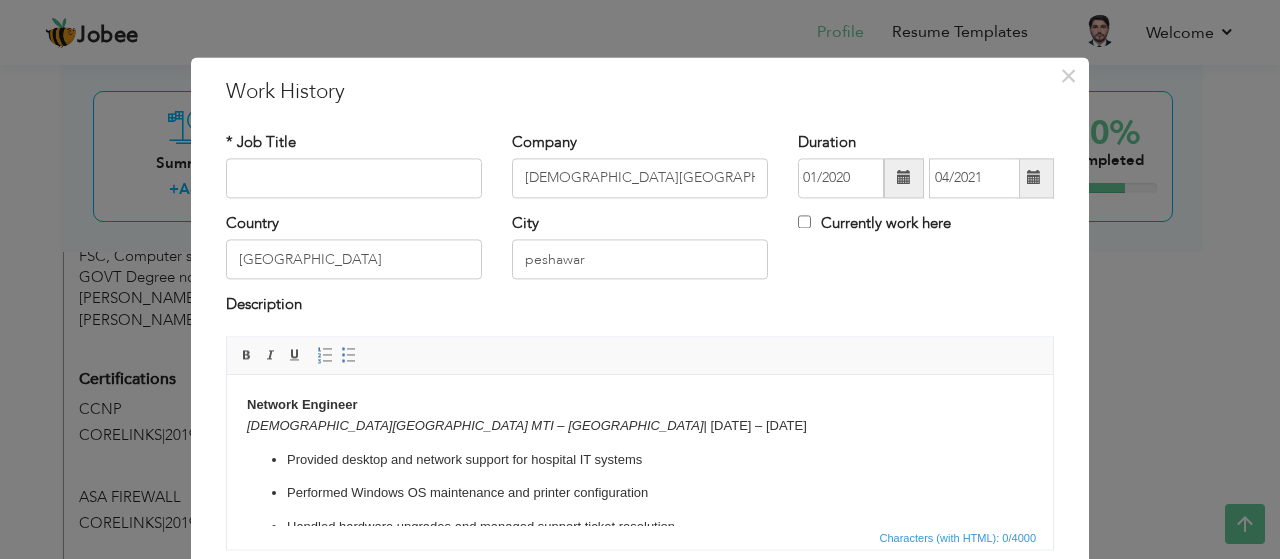 scroll, scrollTop: 10, scrollLeft: 0, axis: vertical 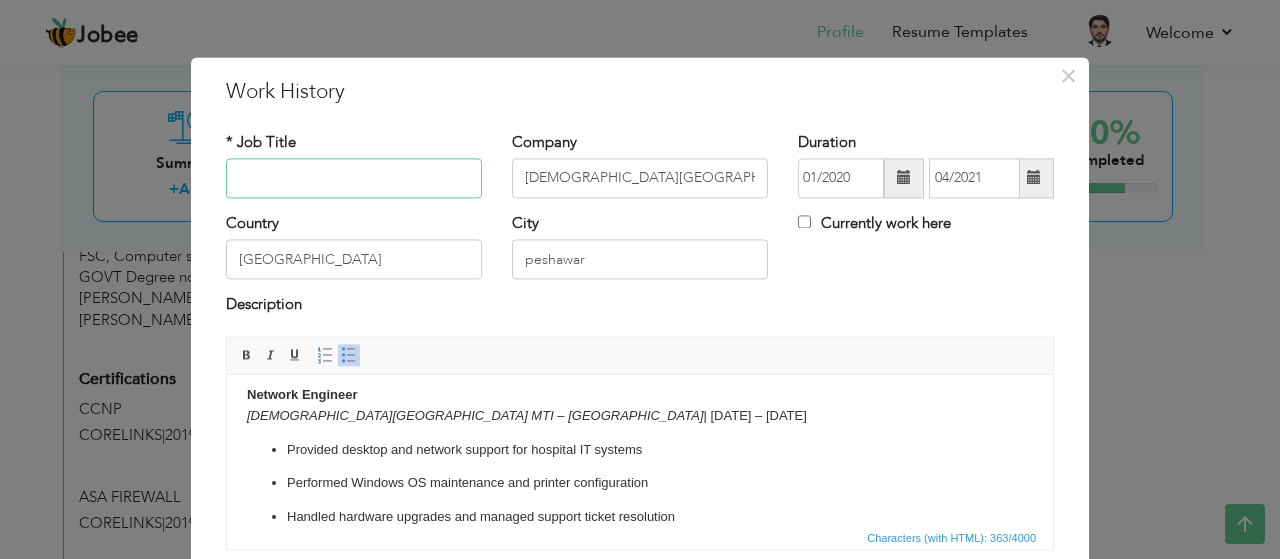 click at bounding box center (354, 178) 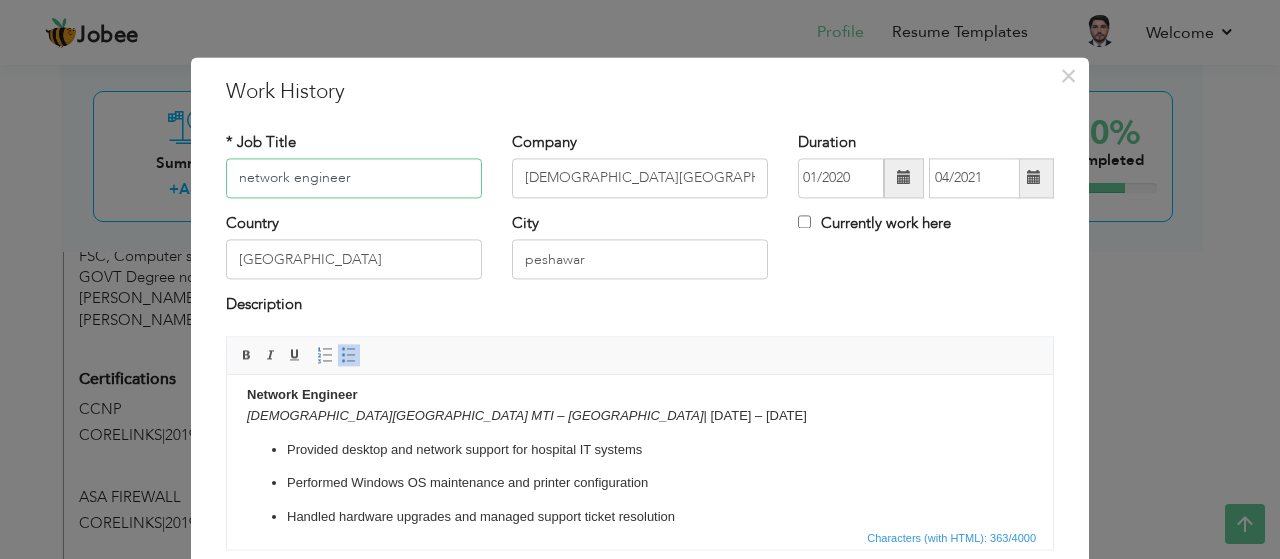 type on "network engineer" 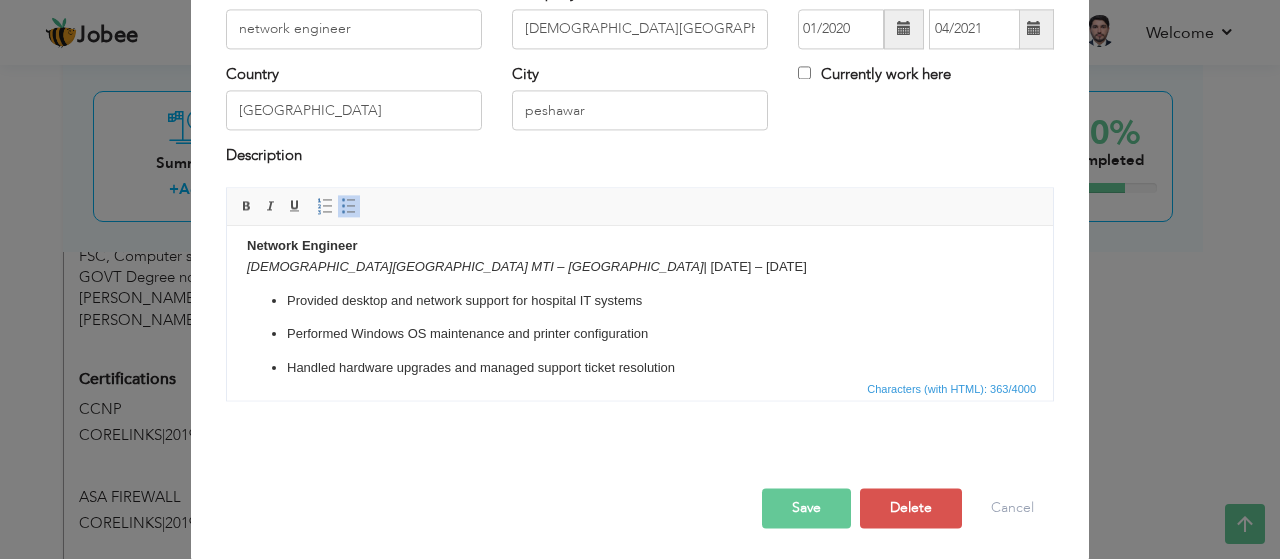 scroll, scrollTop: 151, scrollLeft: 0, axis: vertical 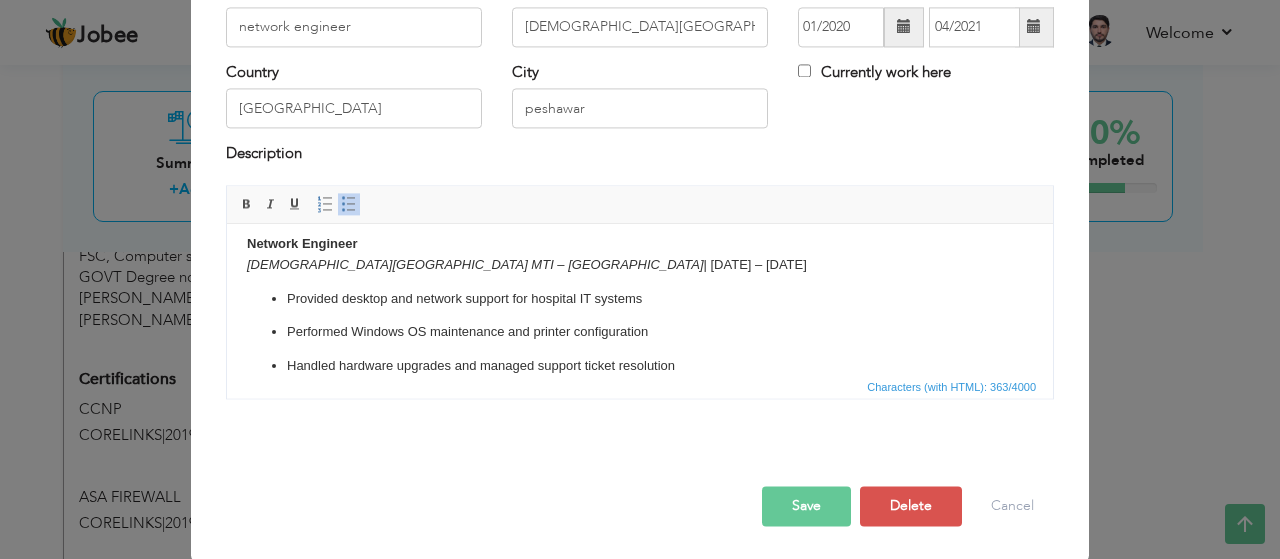click on "Save" at bounding box center [806, 506] 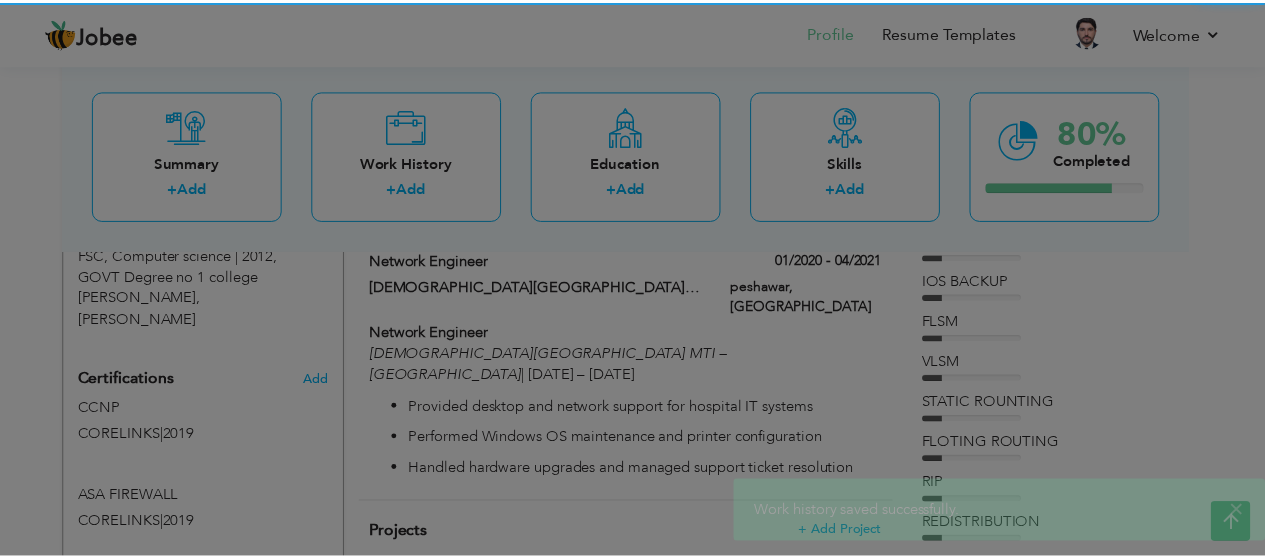 scroll, scrollTop: 0, scrollLeft: 0, axis: both 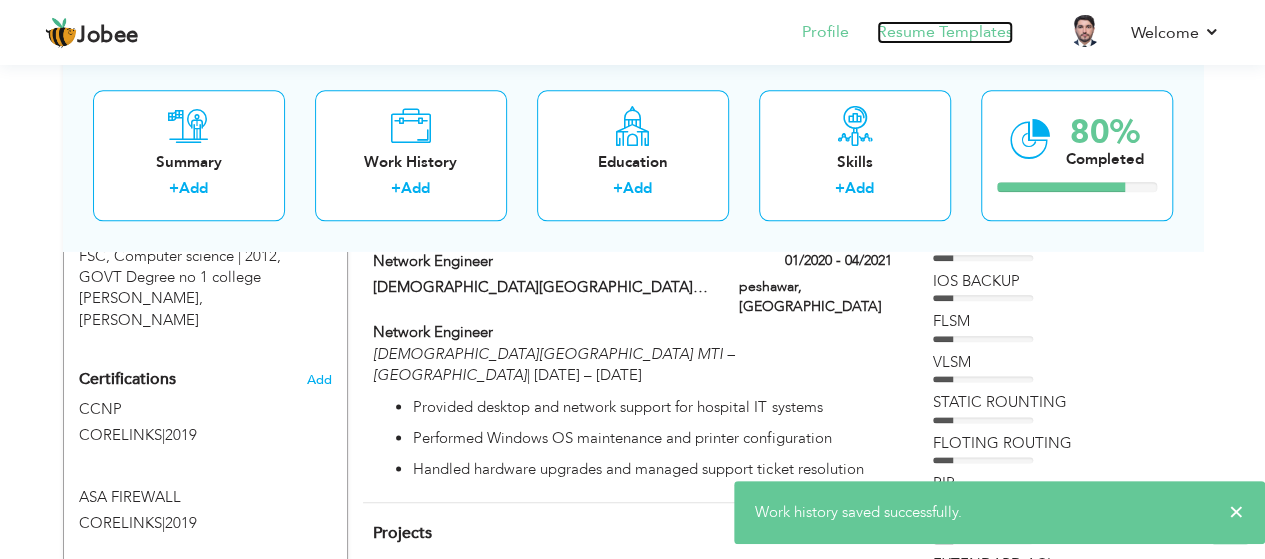 click on "Resume Templates" at bounding box center [945, 32] 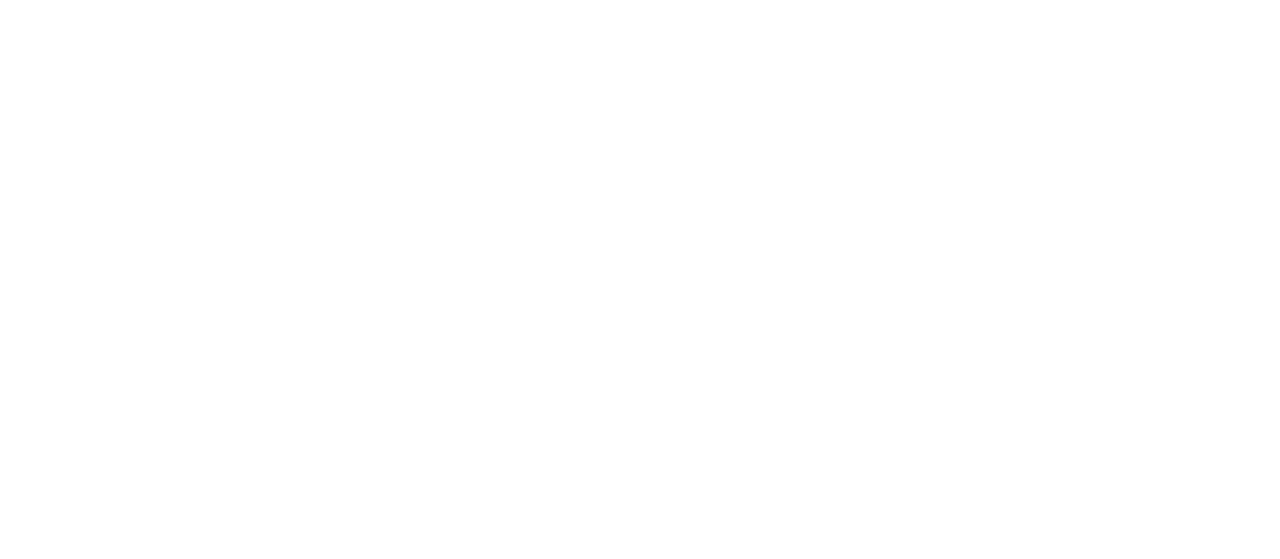 scroll, scrollTop: 0, scrollLeft: 0, axis: both 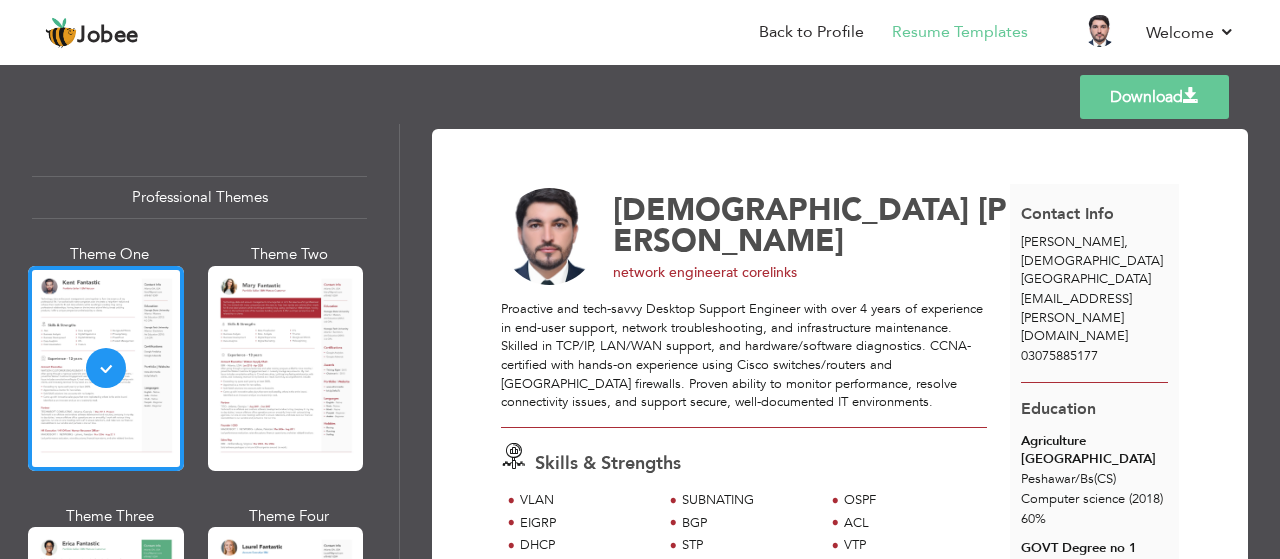 click on "Download" at bounding box center (1154, 97) 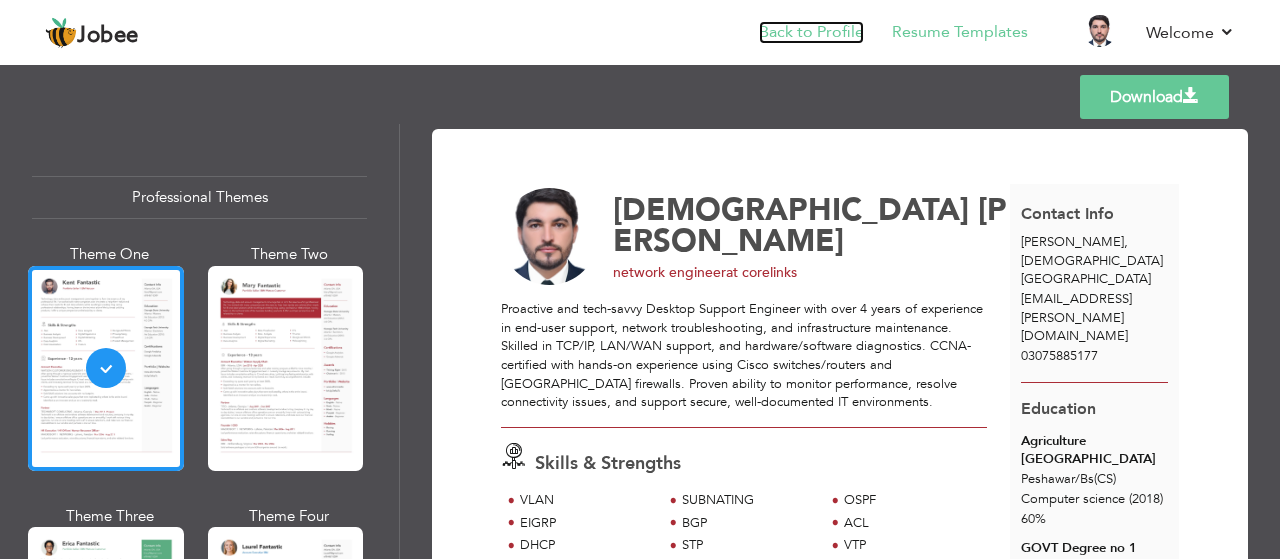 click on "Back to Profile" at bounding box center (811, 32) 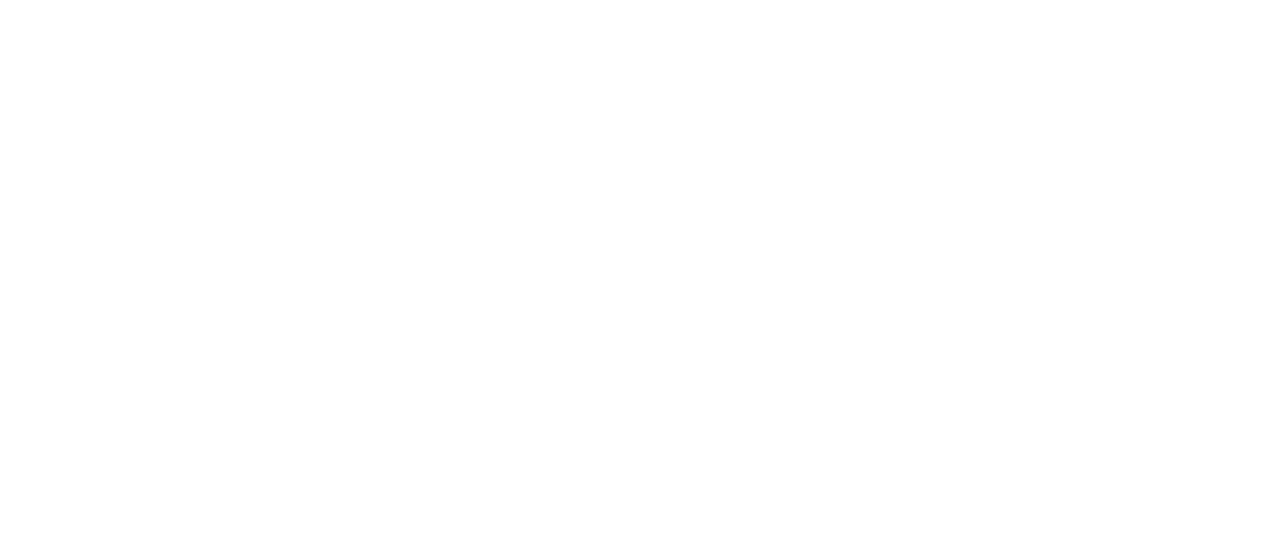 scroll, scrollTop: 0, scrollLeft: 0, axis: both 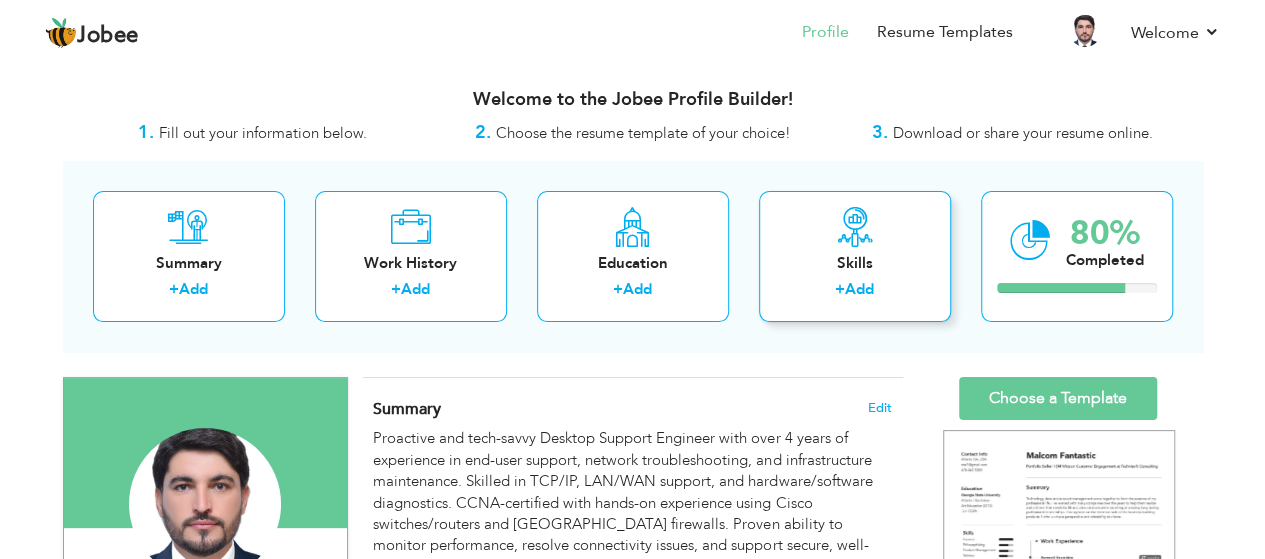 click on "Skills" at bounding box center (855, 263) 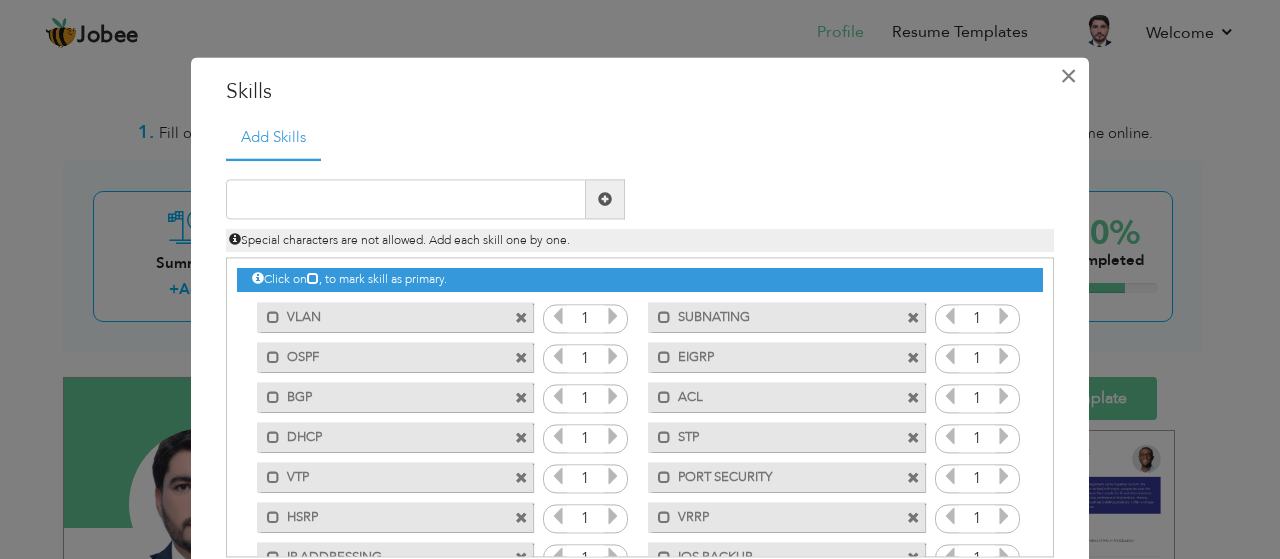 click on "×" at bounding box center [1068, 76] 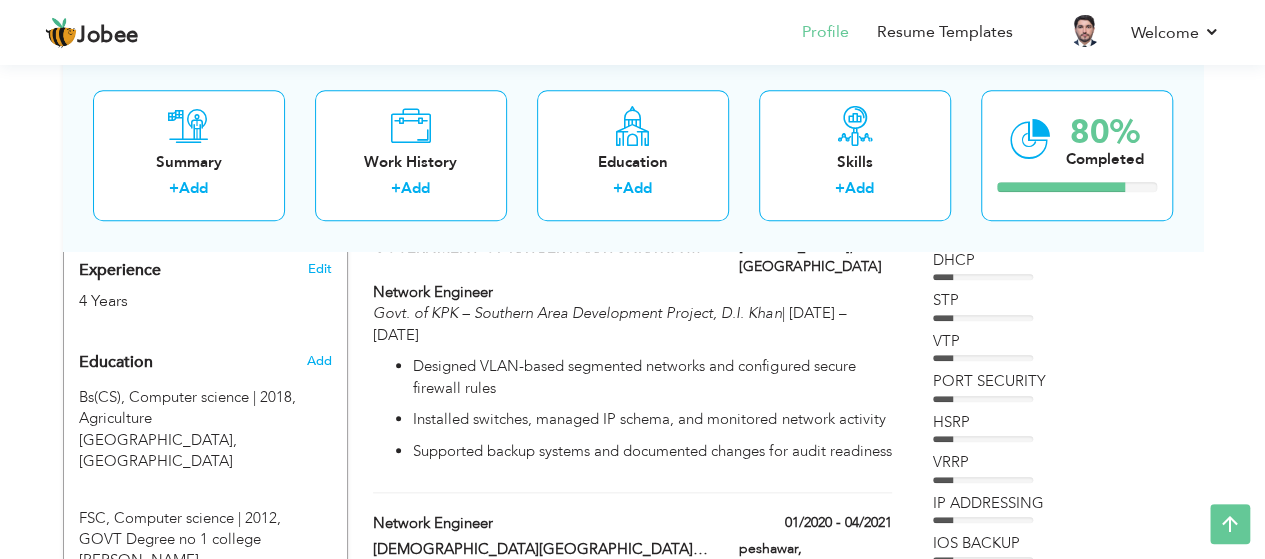 scroll, scrollTop: 797, scrollLeft: 0, axis: vertical 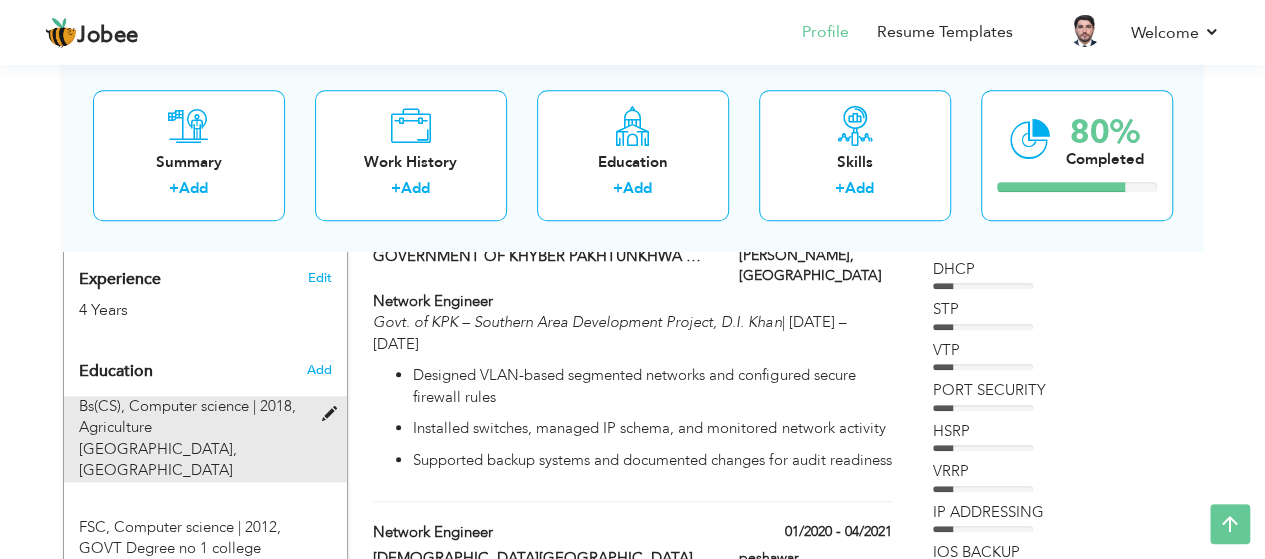 click at bounding box center [333, 414] 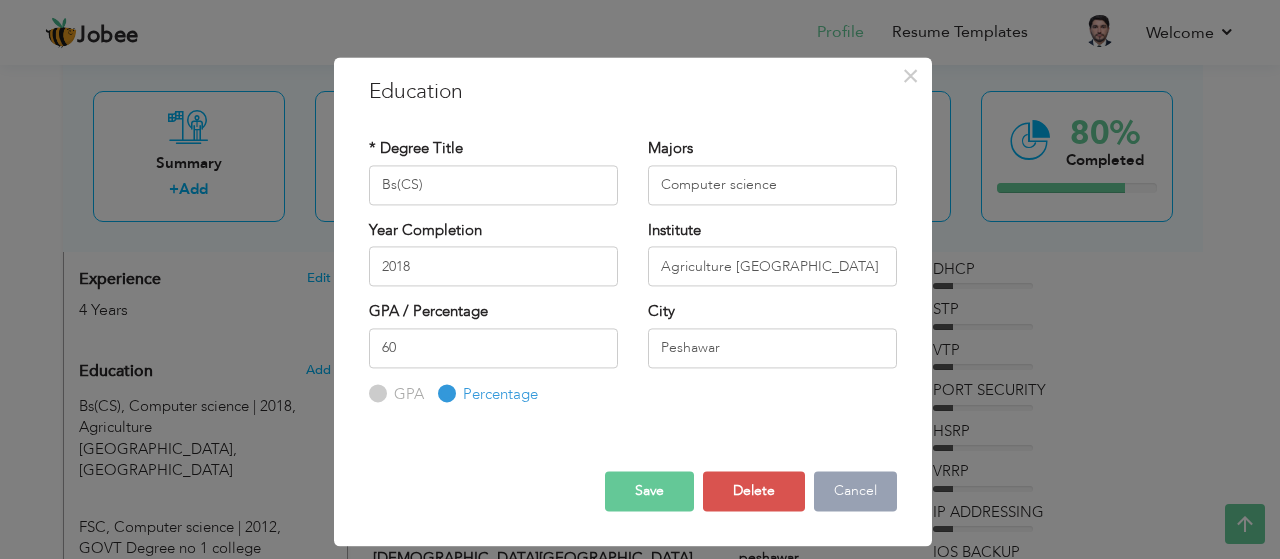 click on "Cancel" at bounding box center [855, 492] 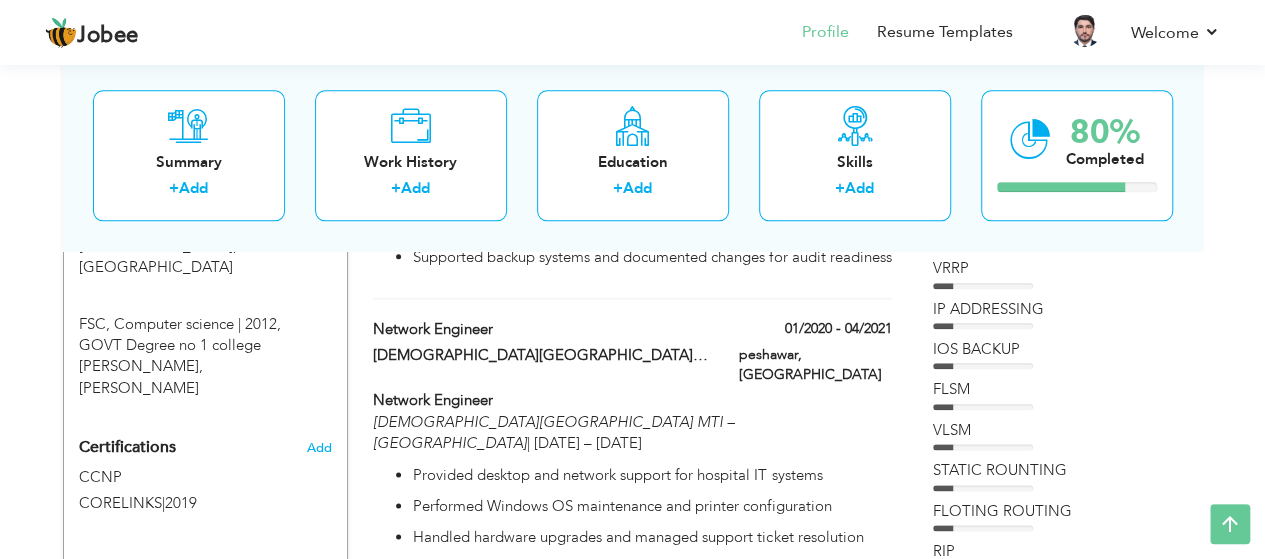 scroll, scrollTop: 1004, scrollLeft: 0, axis: vertical 